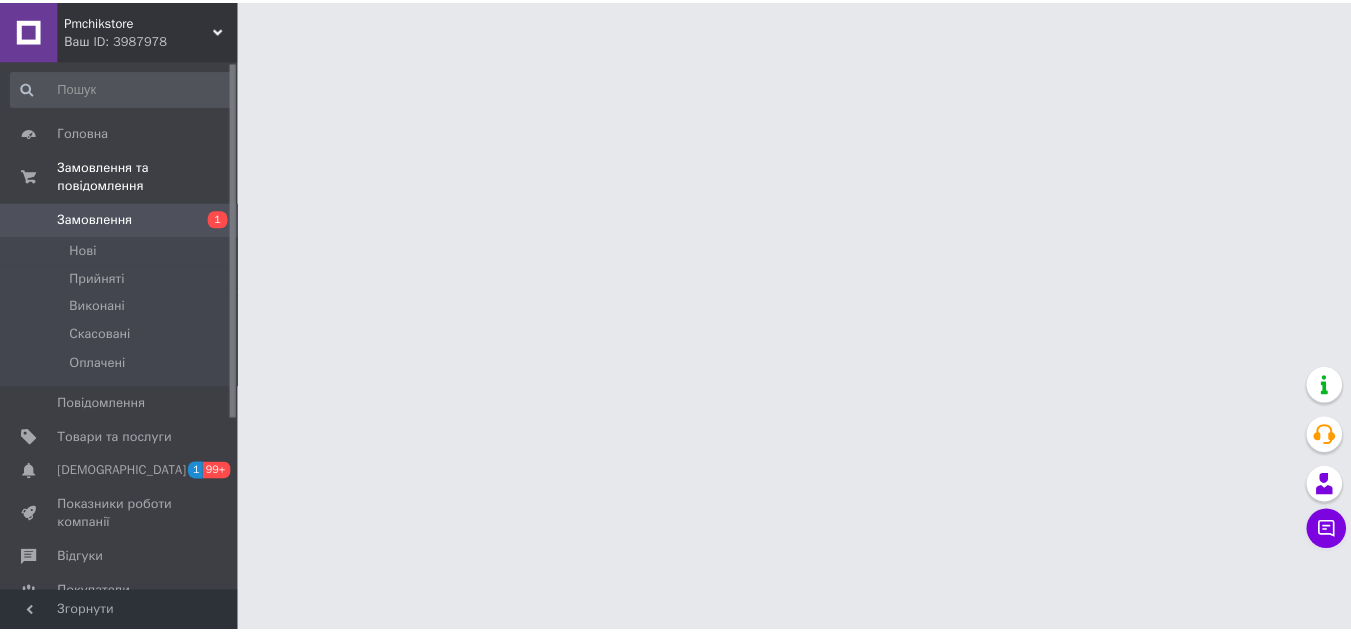 scroll, scrollTop: 0, scrollLeft: 0, axis: both 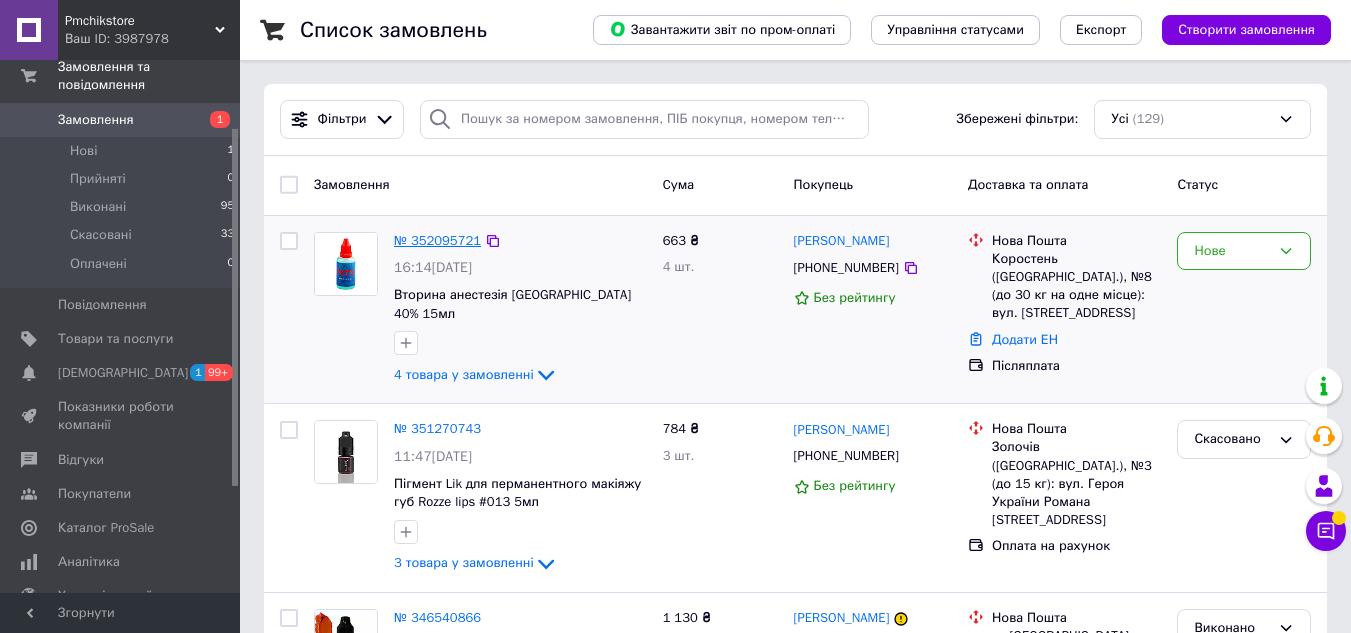 click on "№ 352095721" at bounding box center [437, 240] 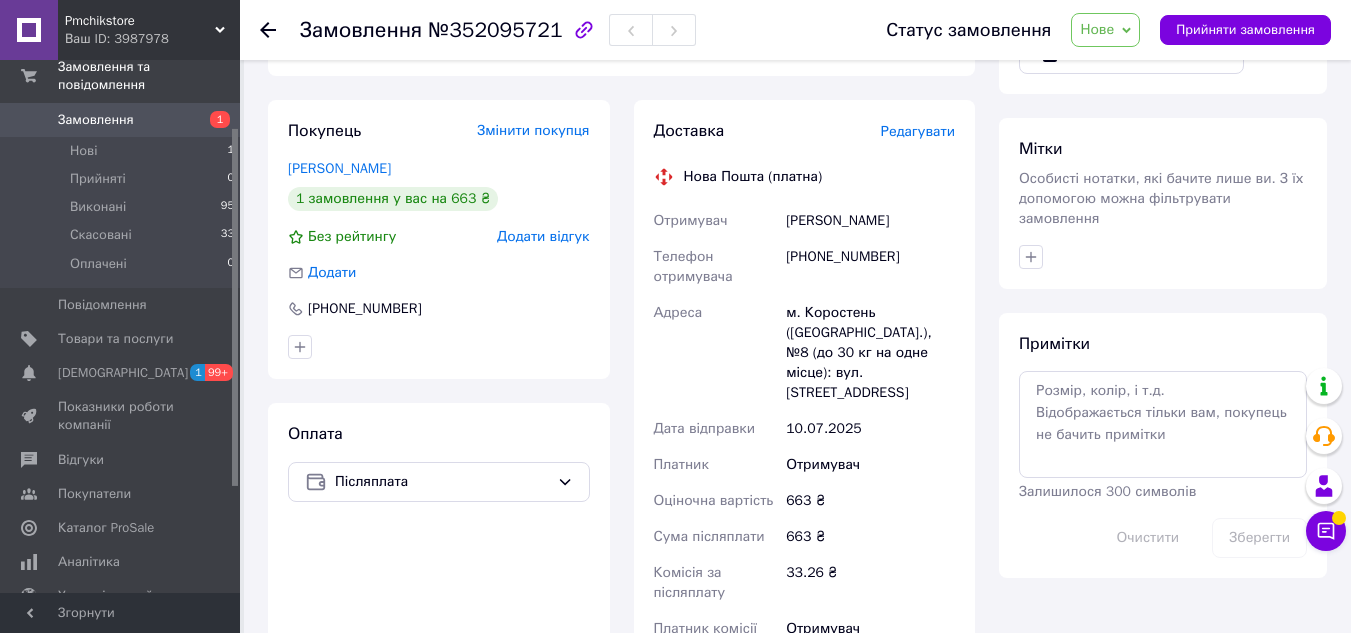 scroll, scrollTop: 700, scrollLeft: 0, axis: vertical 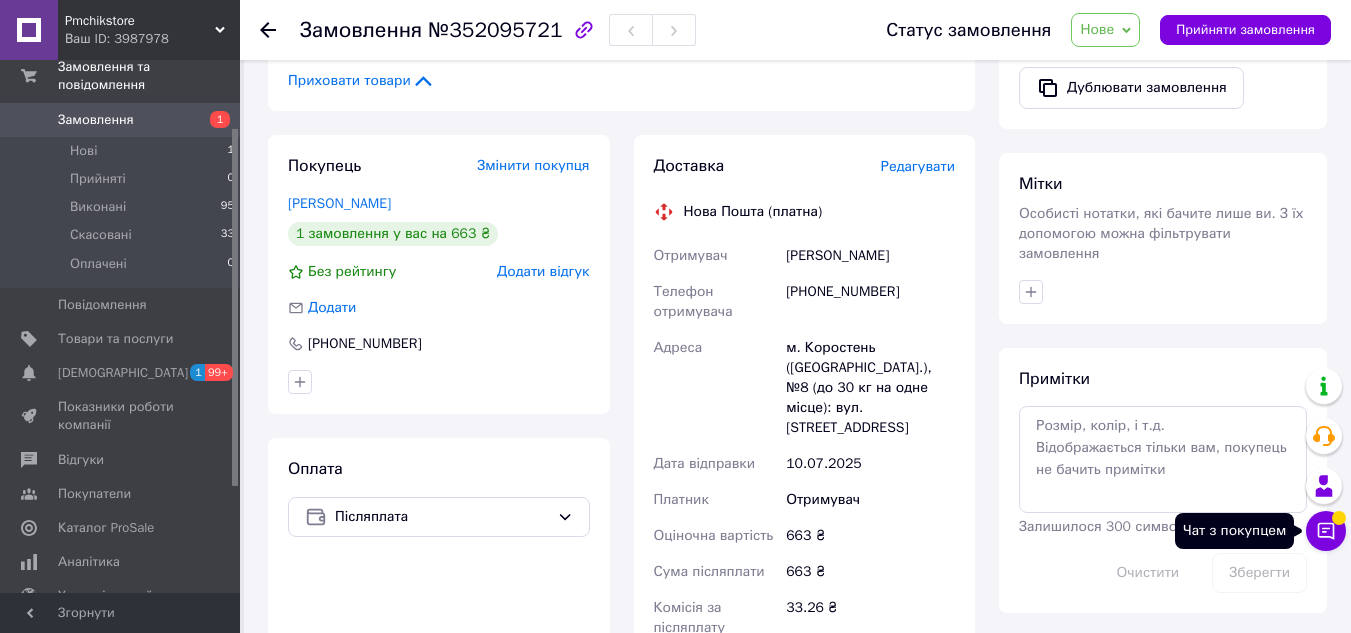 click 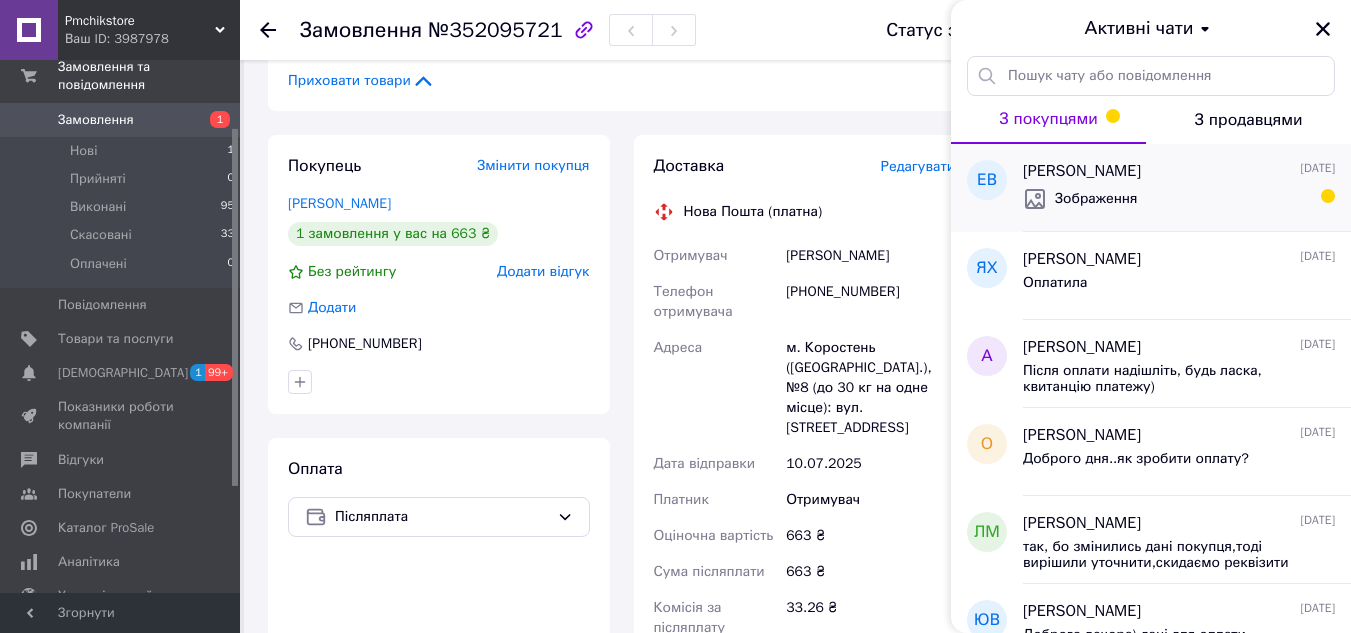 click on "Зображення" at bounding box center [1179, 199] 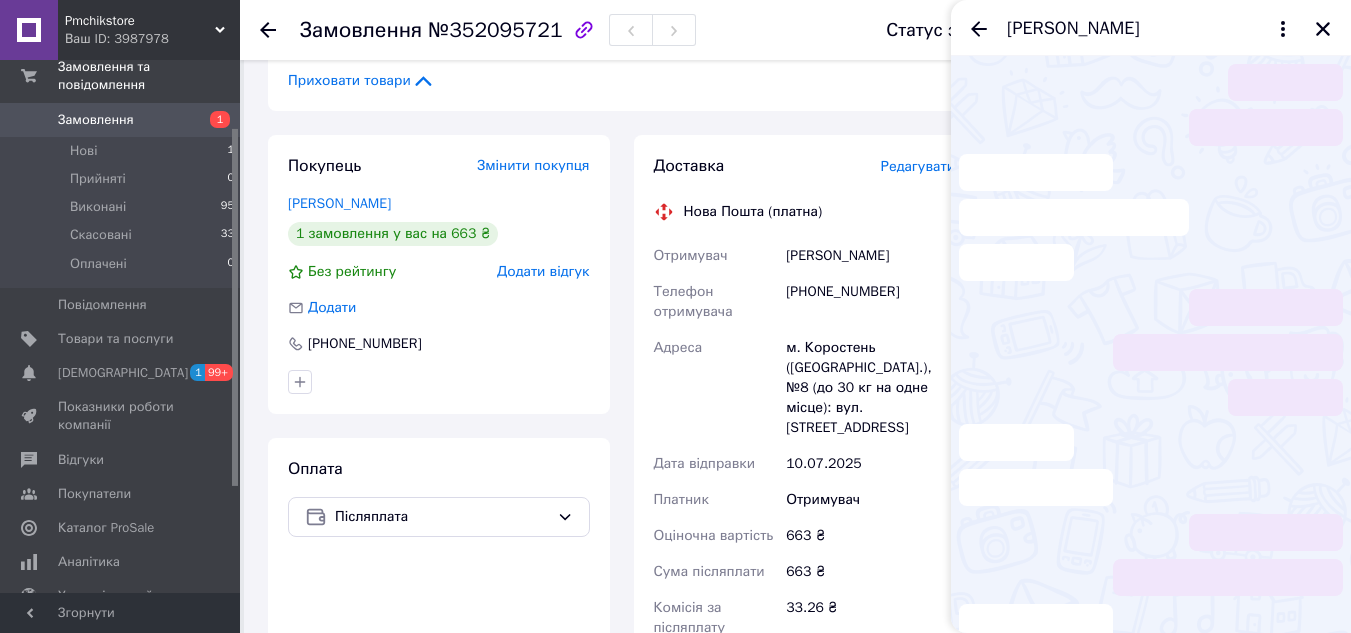 scroll, scrollTop: 882, scrollLeft: 0, axis: vertical 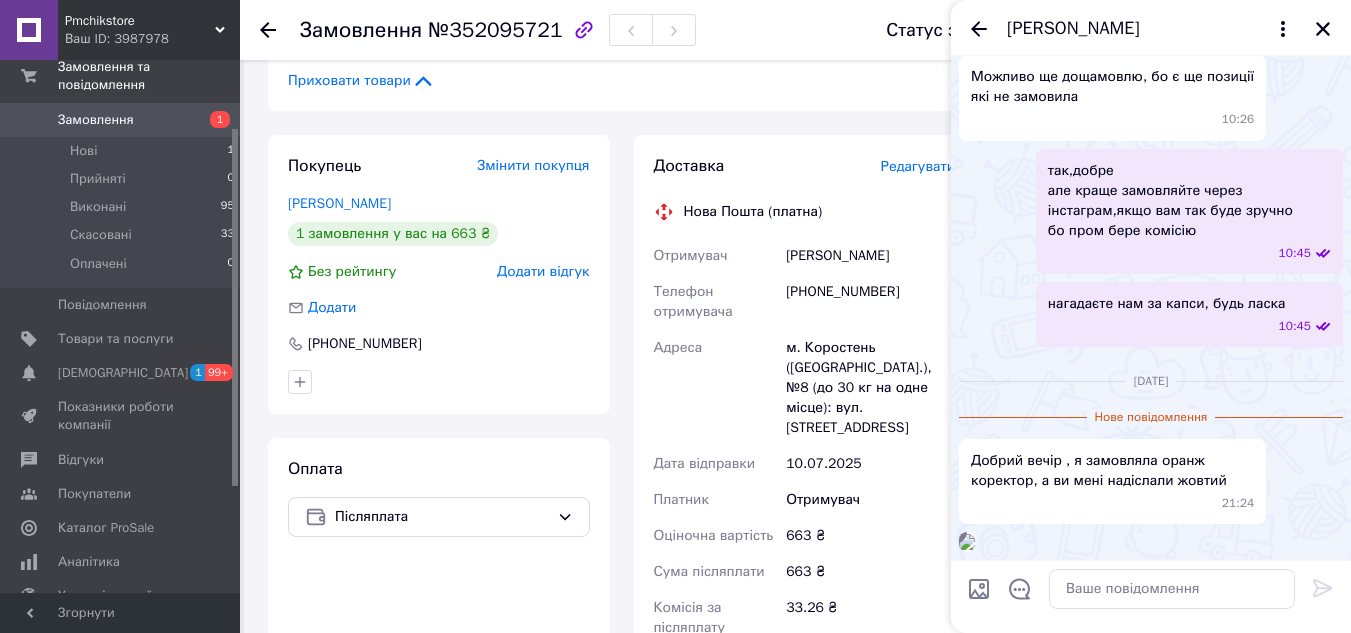 click at bounding box center [967, 542] 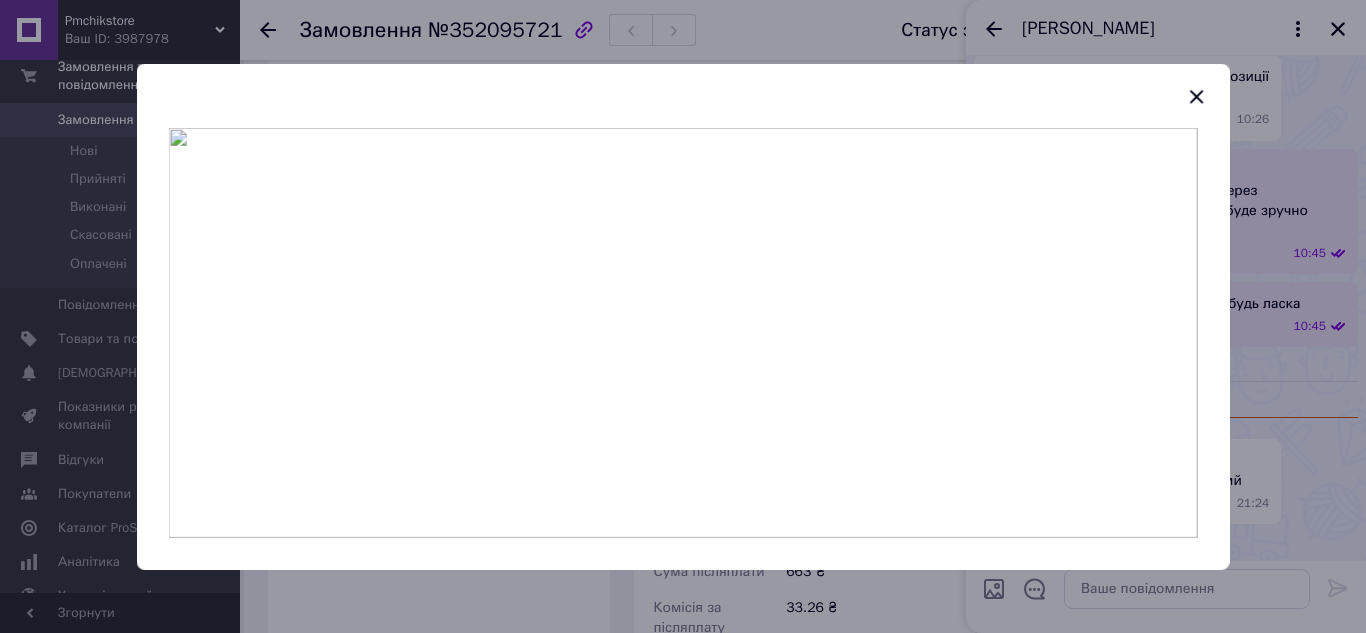 click at bounding box center (683, 95) 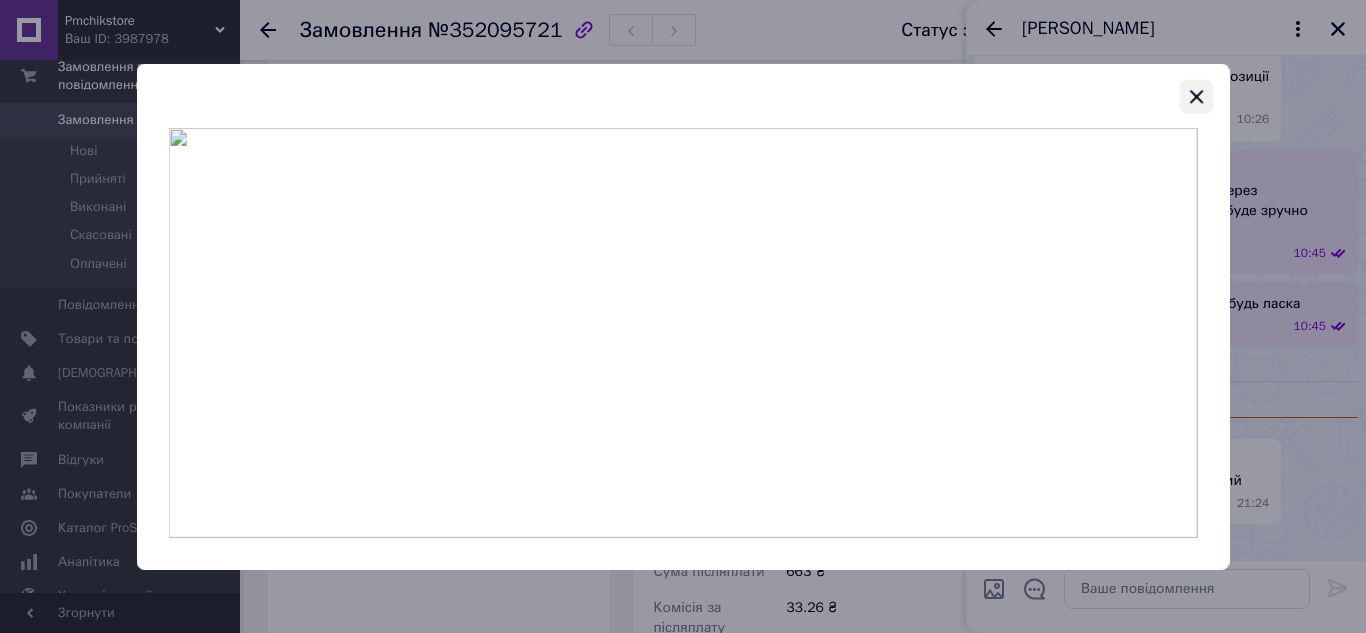 click 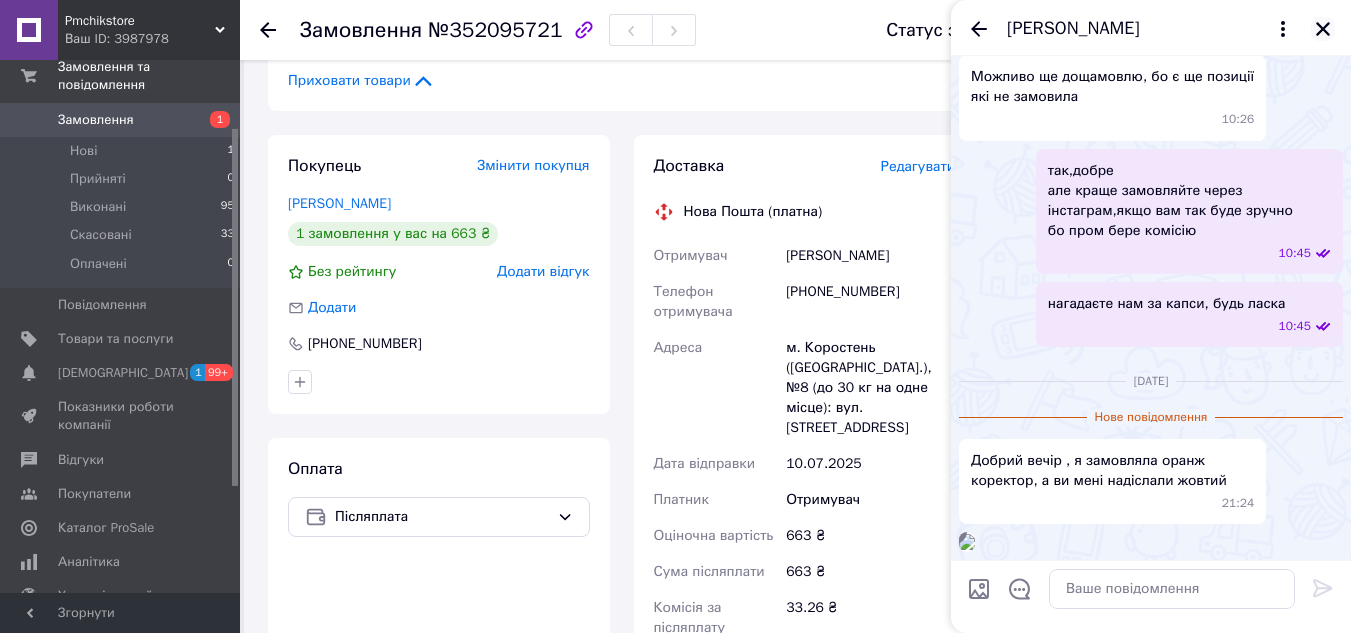 click at bounding box center [1323, 29] 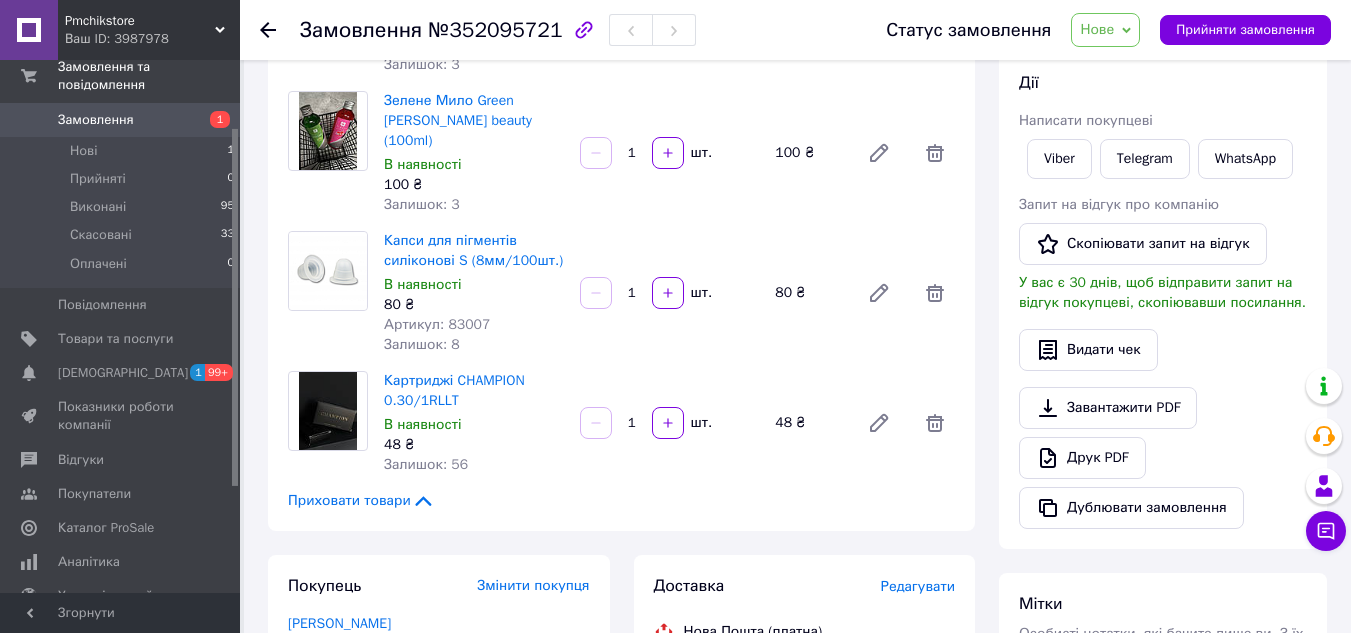 scroll, scrollTop: 100, scrollLeft: 0, axis: vertical 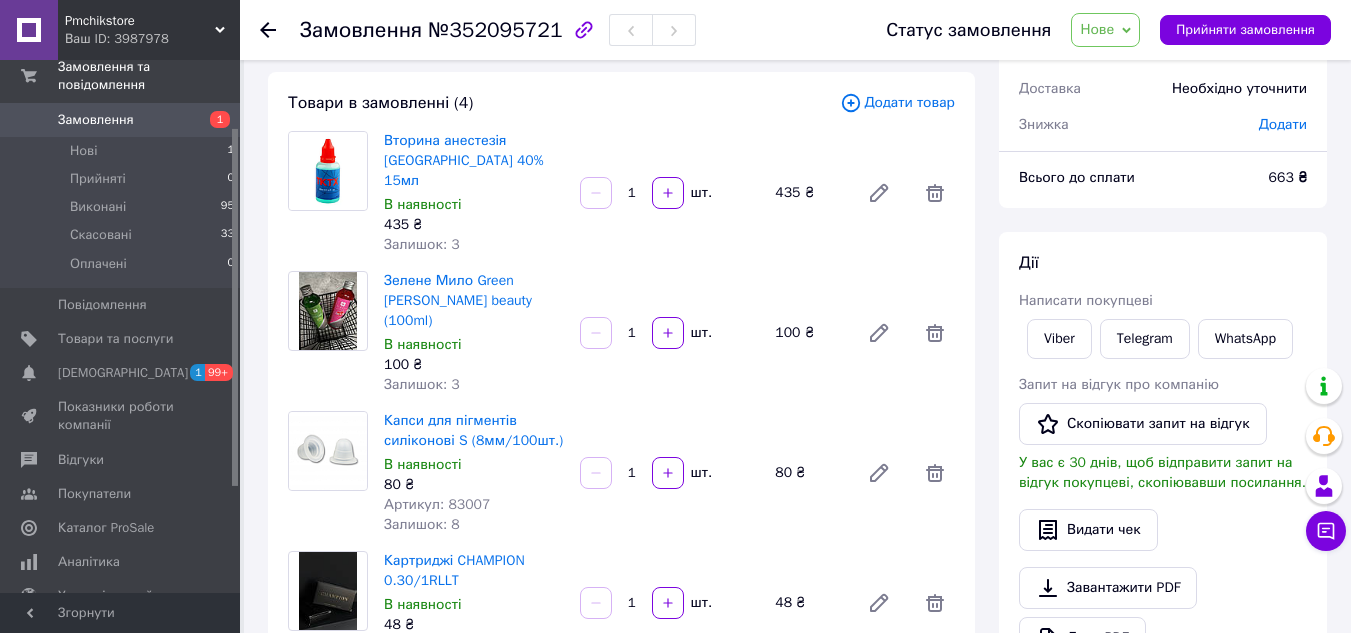 click on "Замовлення" at bounding box center (121, 120) 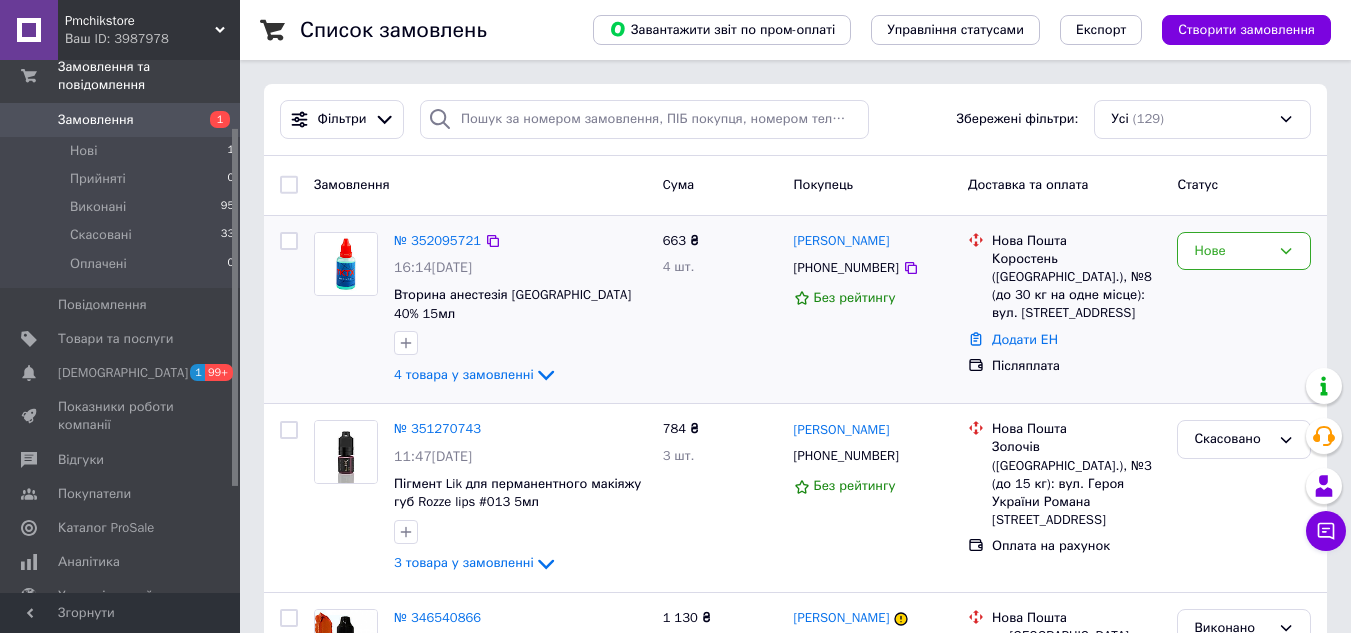 click on "№ 352095721" at bounding box center [437, 241] 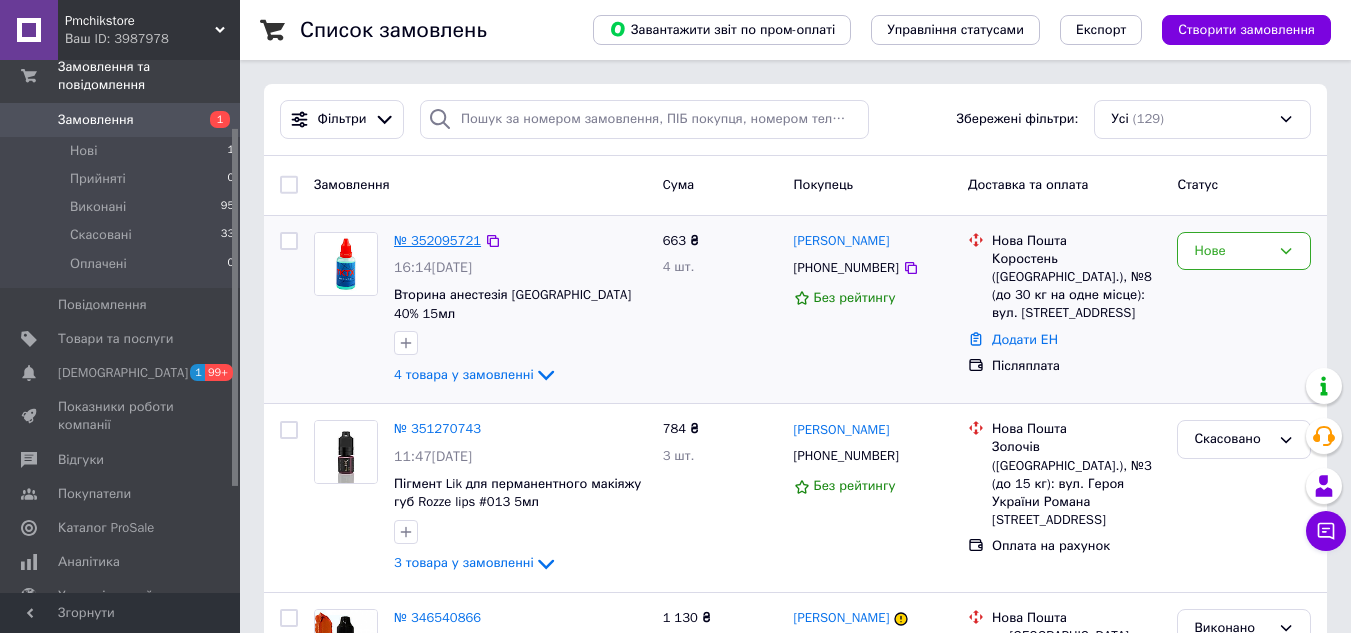 click on "№ 352095721" at bounding box center [437, 240] 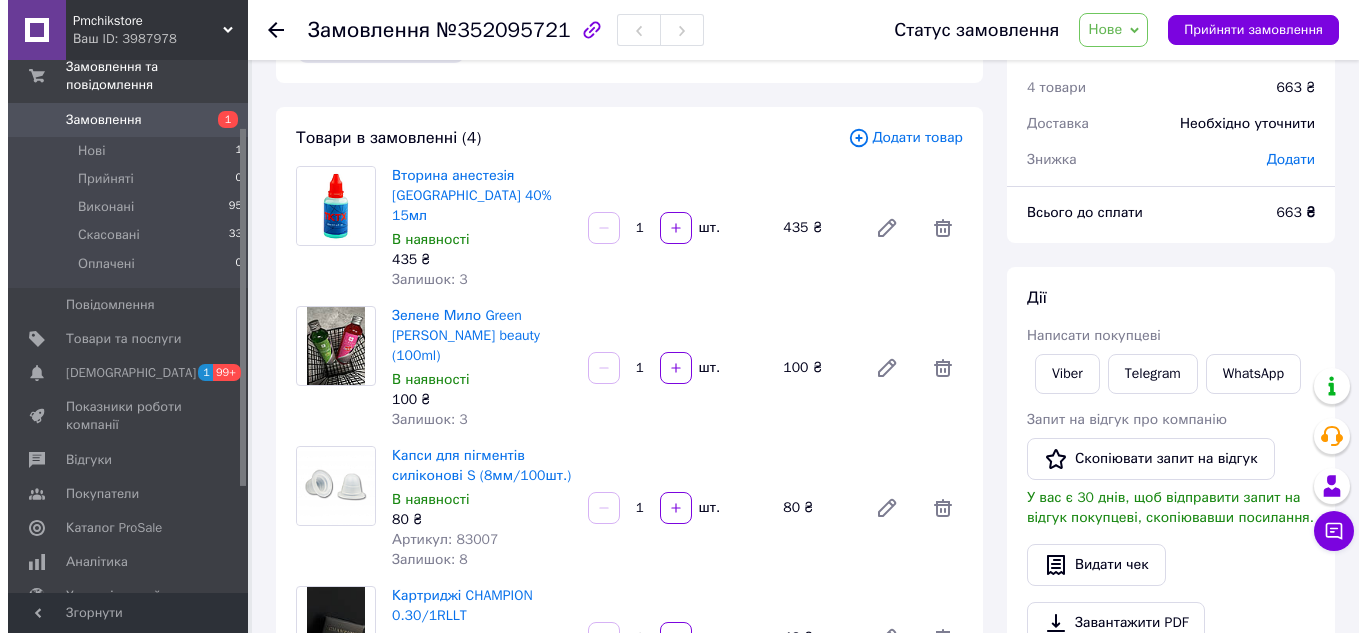 scroll, scrollTop: 0, scrollLeft: 0, axis: both 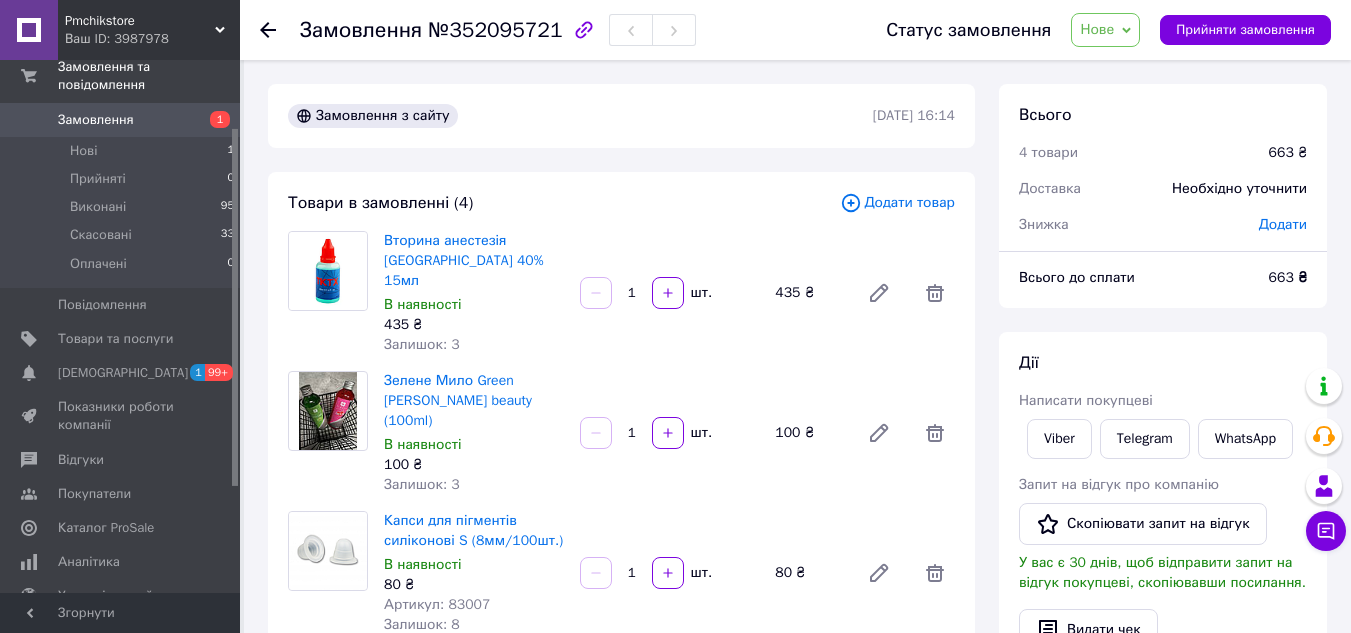click on "Додати товар" at bounding box center [897, 203] 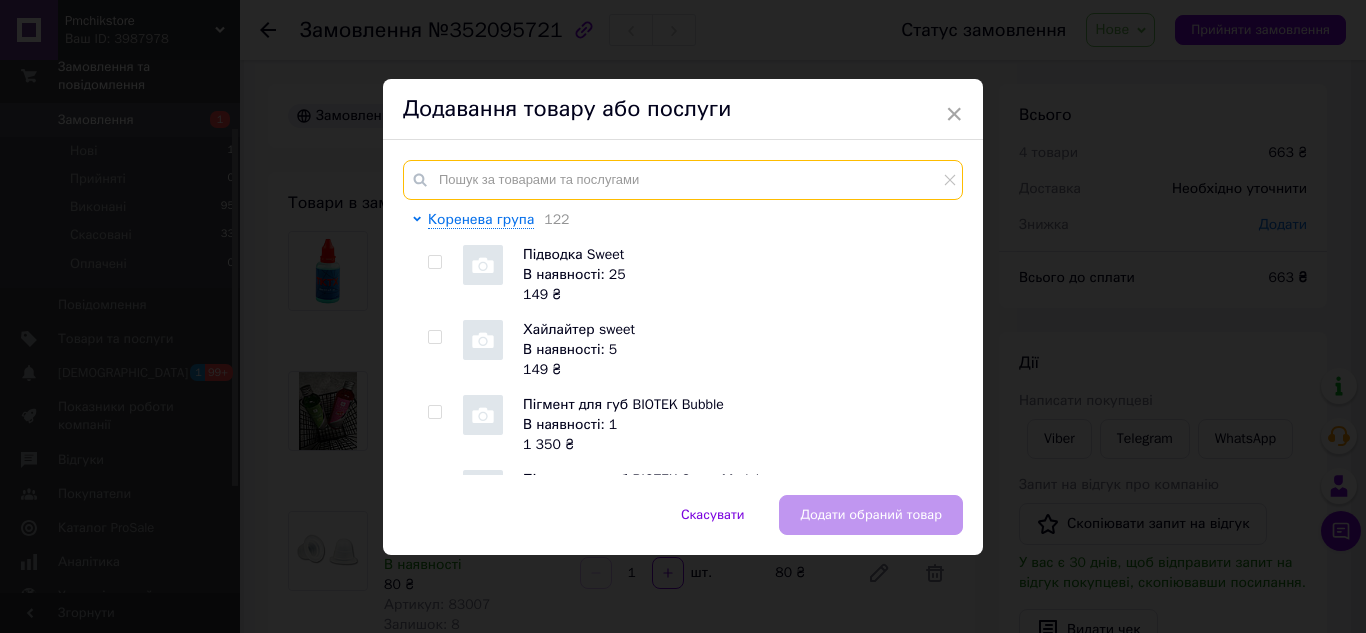 click at bounding box center [683, 180] 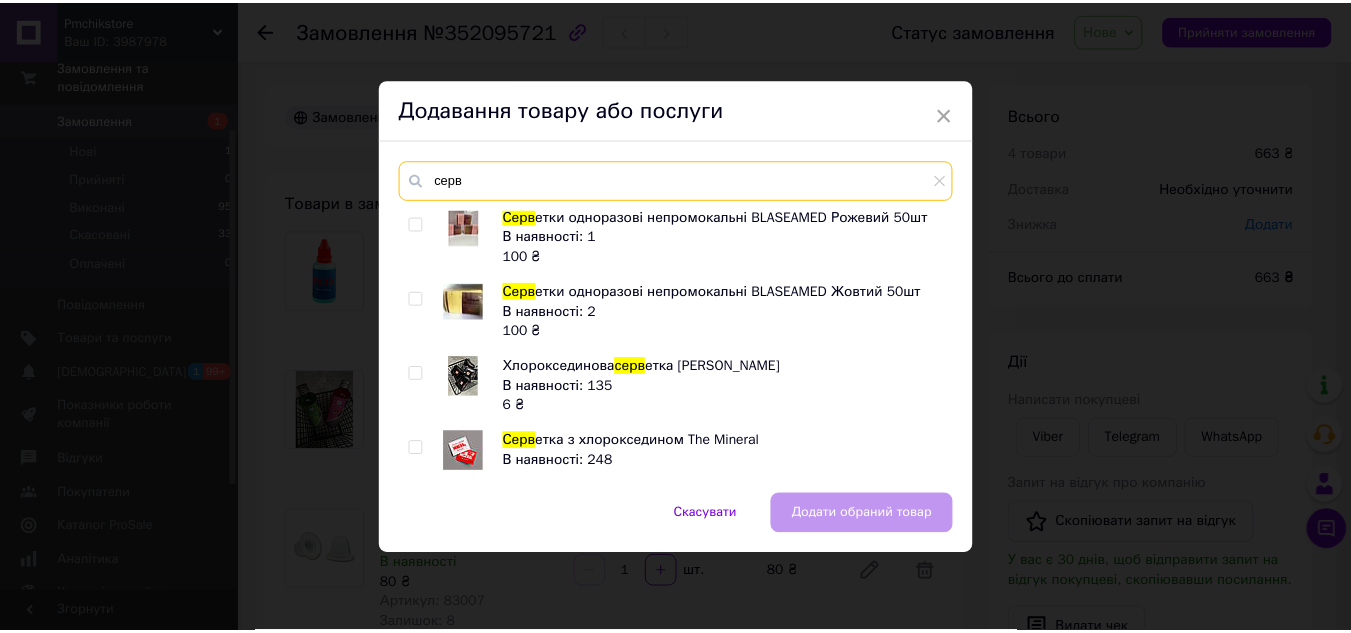 scroll, scrollTop: 925, scrollLeft: 0, axis: vertical 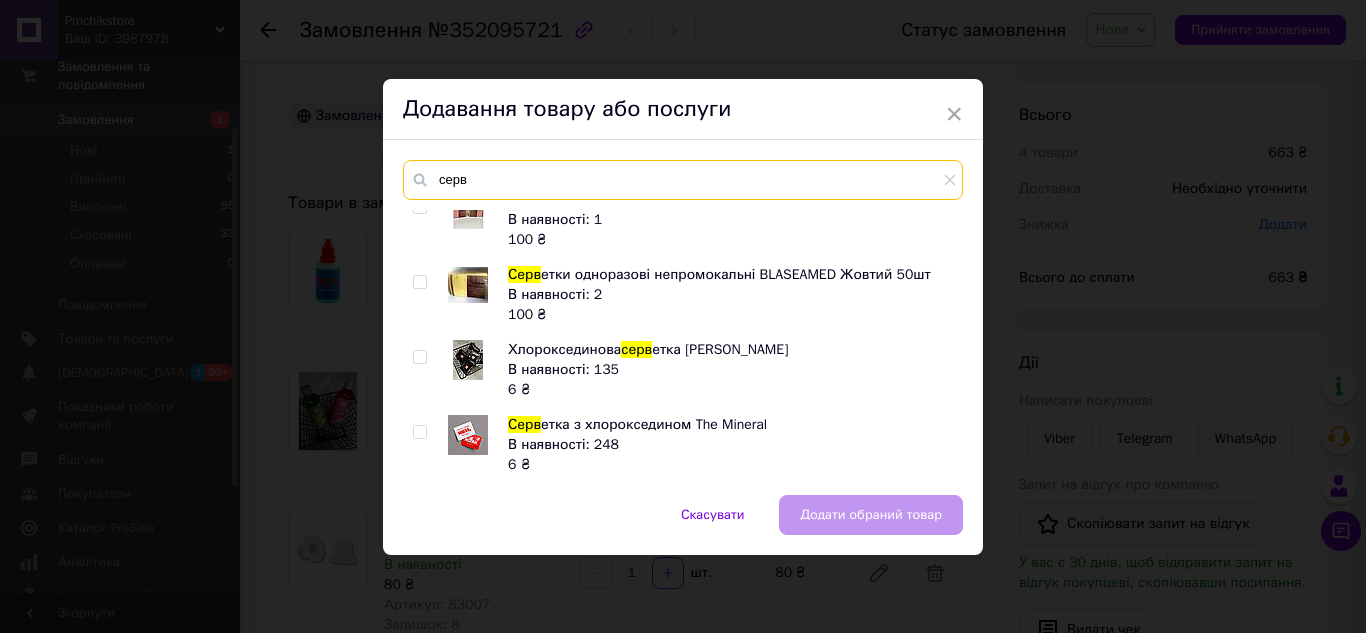 type on "серв" 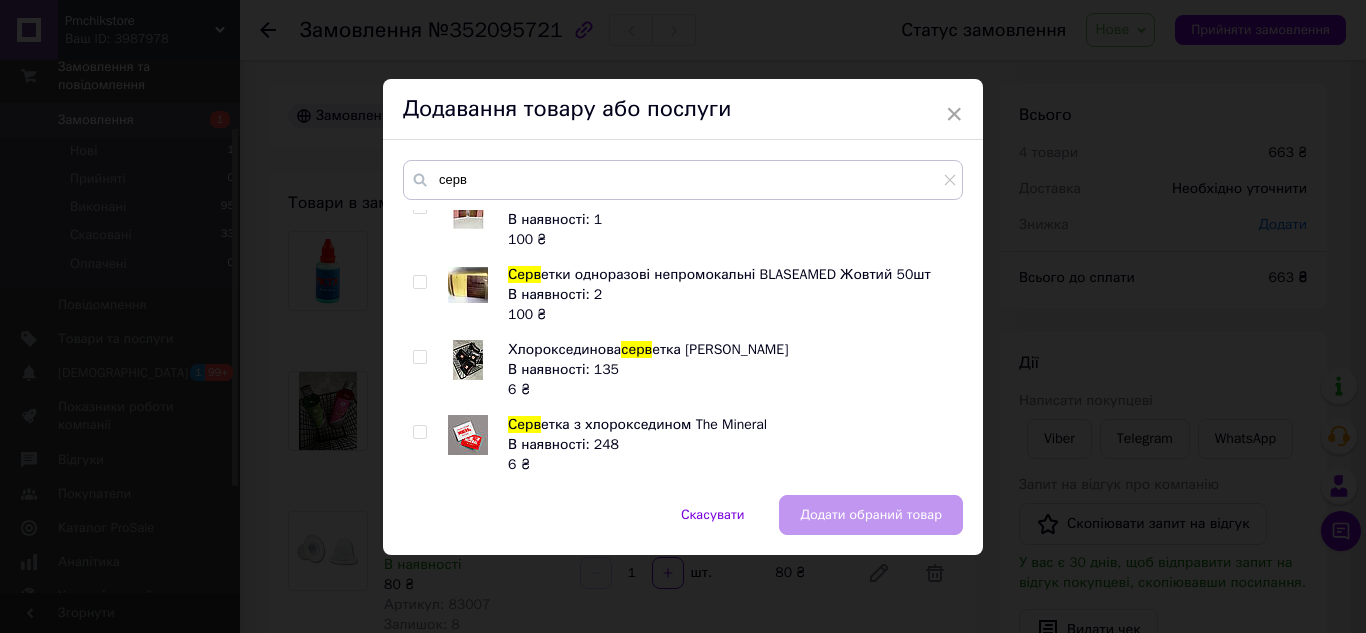 click on "Хлороксединова  серв етка [PERSON_NAME] В наявності: 135 6   ₴" at bounding box center [730, 370] 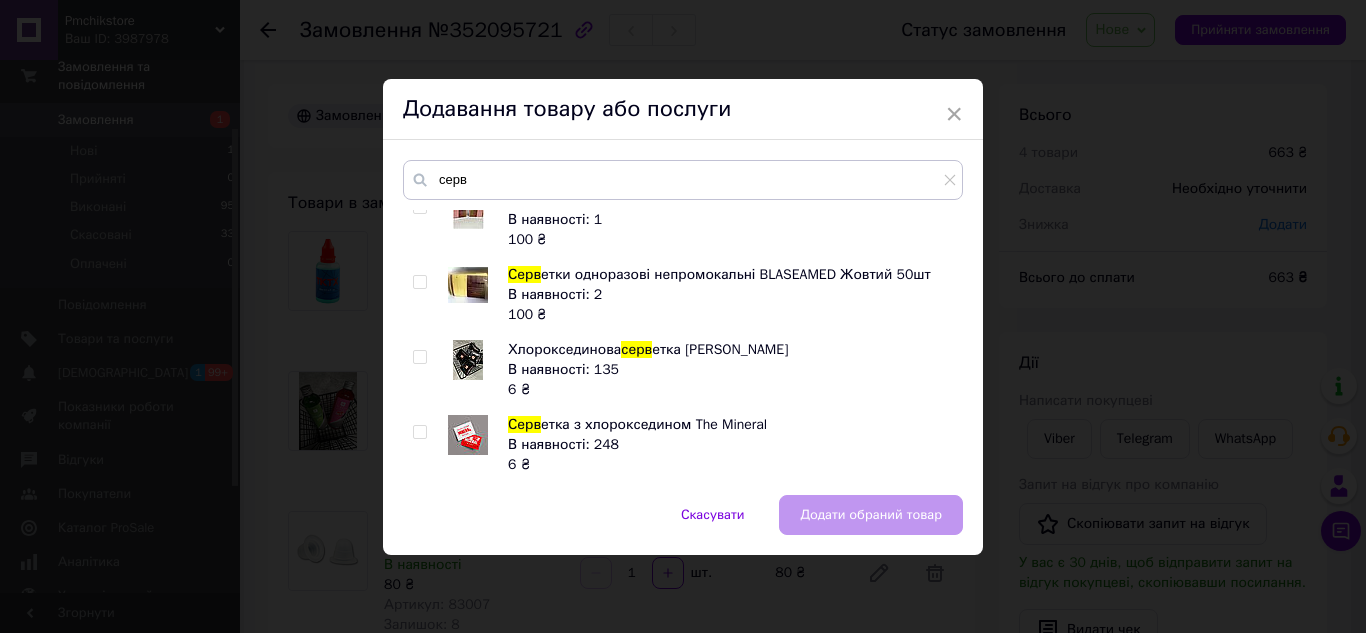 click at bounding box center [419, 357] 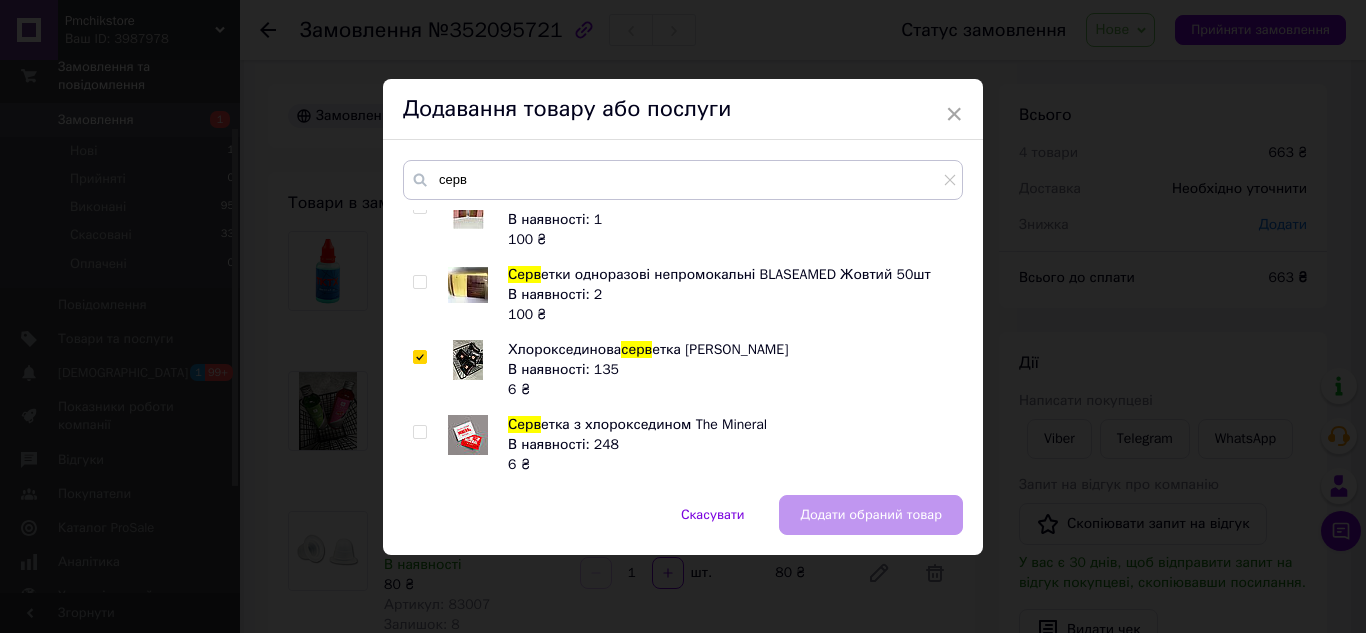 checkbox on "true" 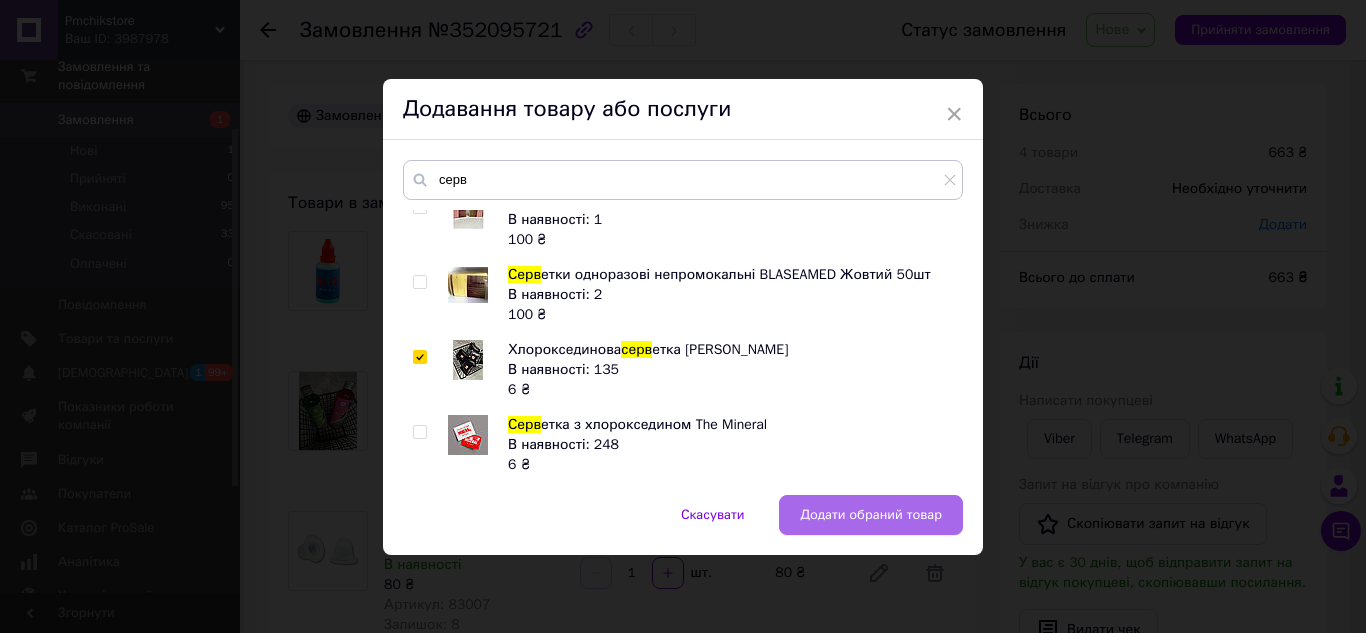 click on "Додати обраний товар" at bounding box center [871, 515] 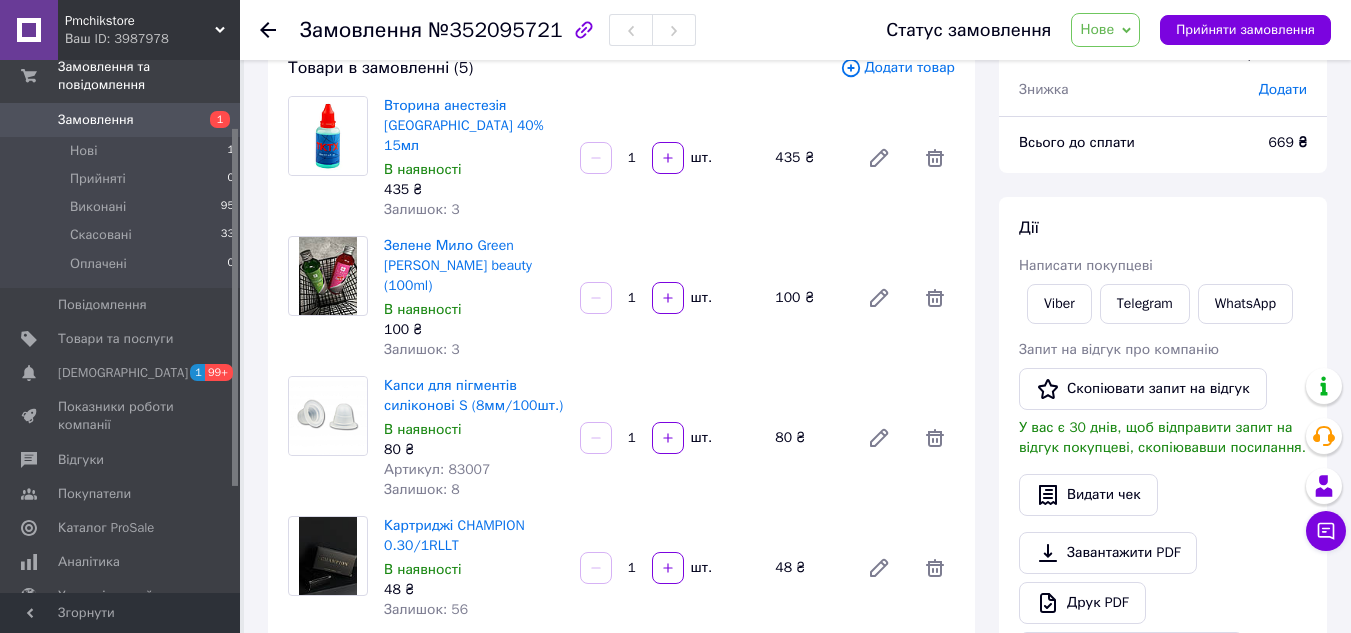 scroll, scrollTop: 400, scrollLeft: 0, axis: vertical 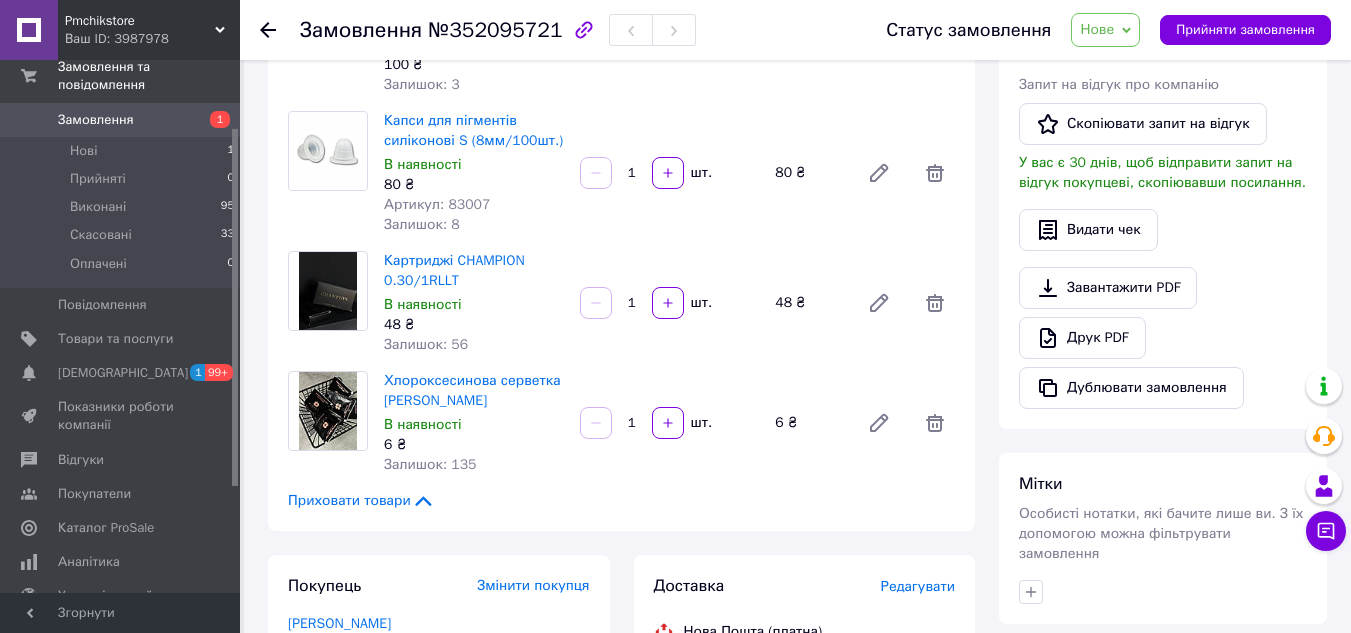 drag, startPoint x: 637, startPoint y: 377, endPoint x: 625, endPoint y: 380, distance: 12.369317 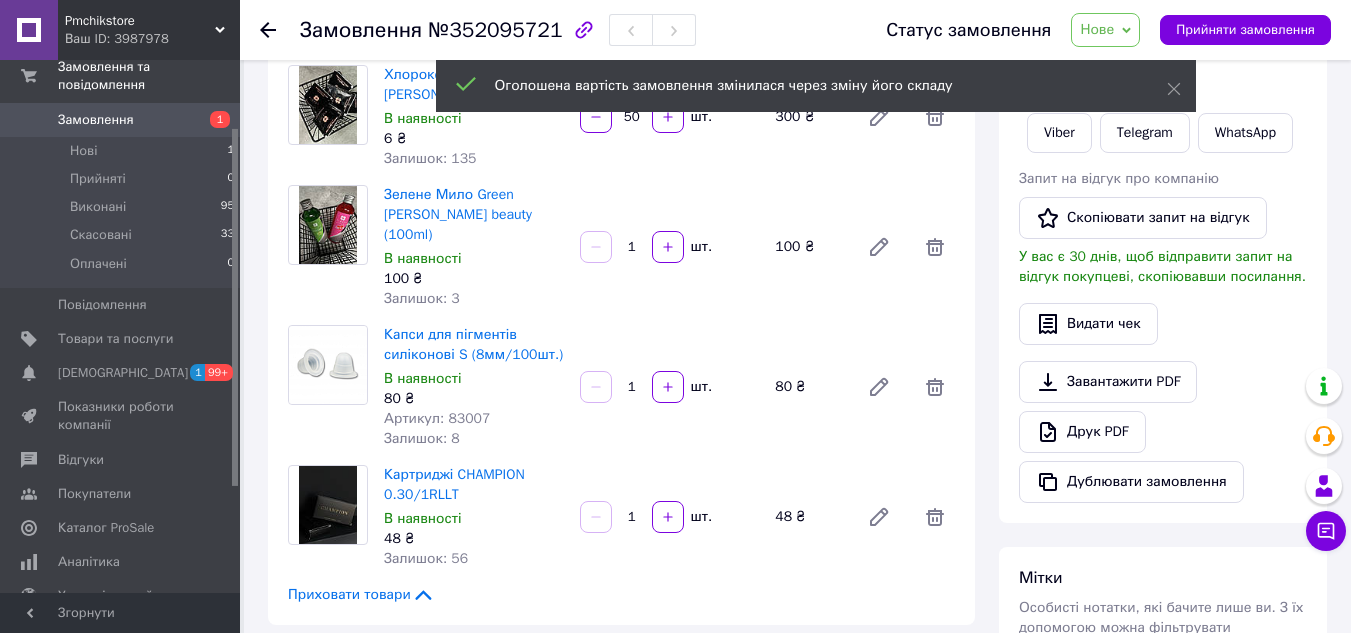 scroll, scrollTop: 420, scrollLeft: 0, axis: vertical 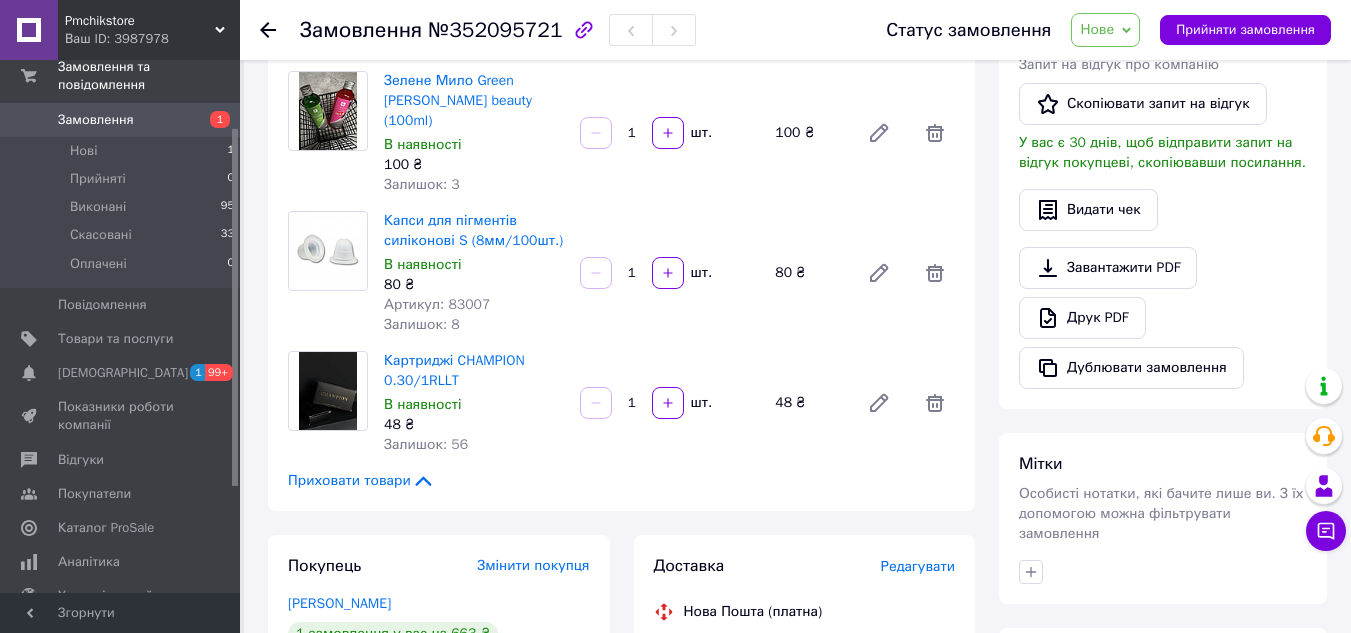 type on "50" 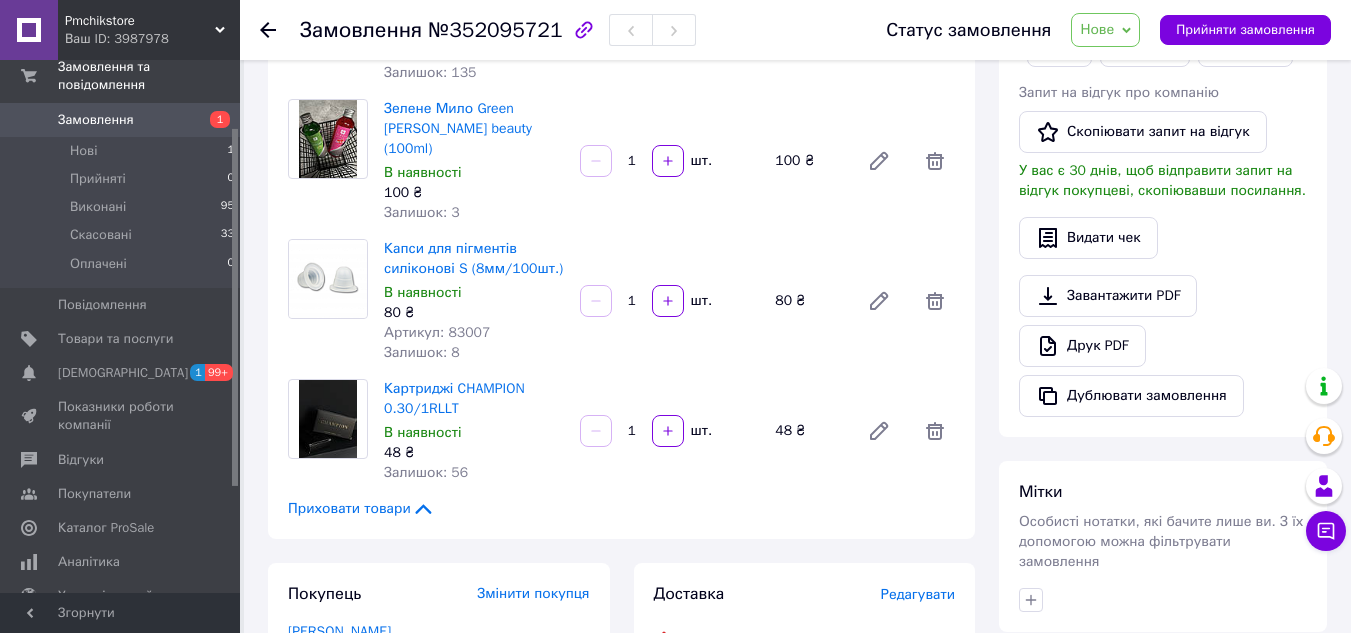 scroll, scrollTop: 420, scrollLeft: 0, axis: vertical 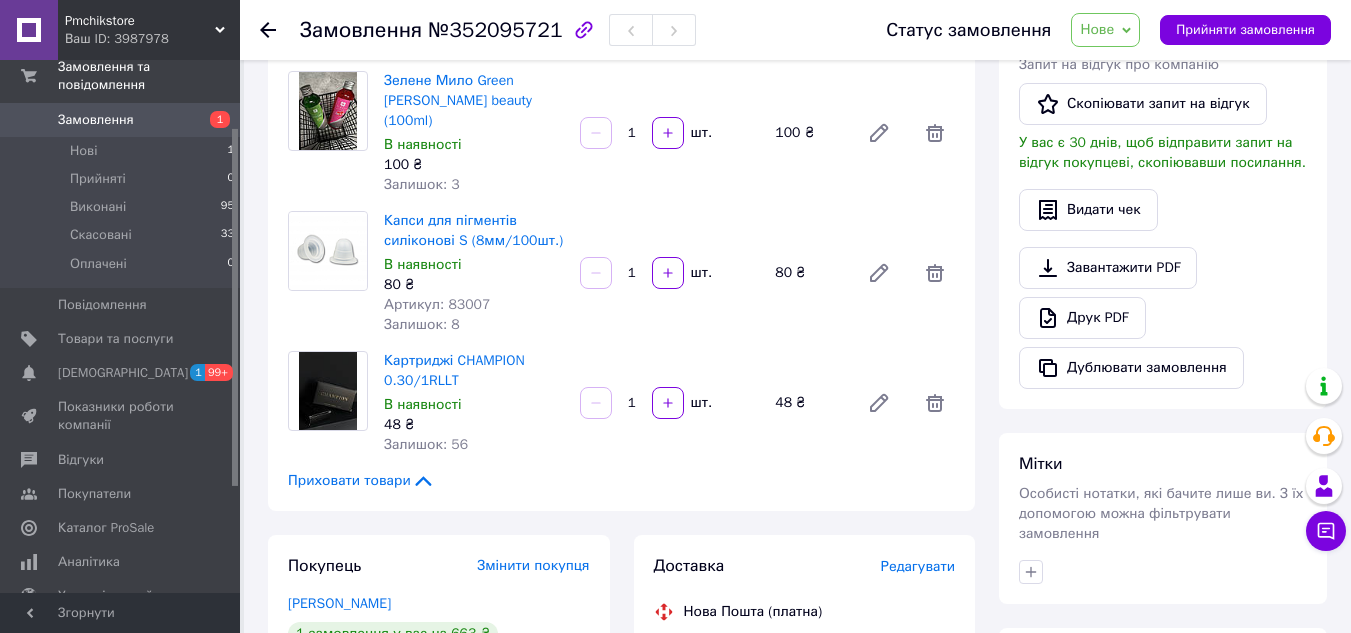 click 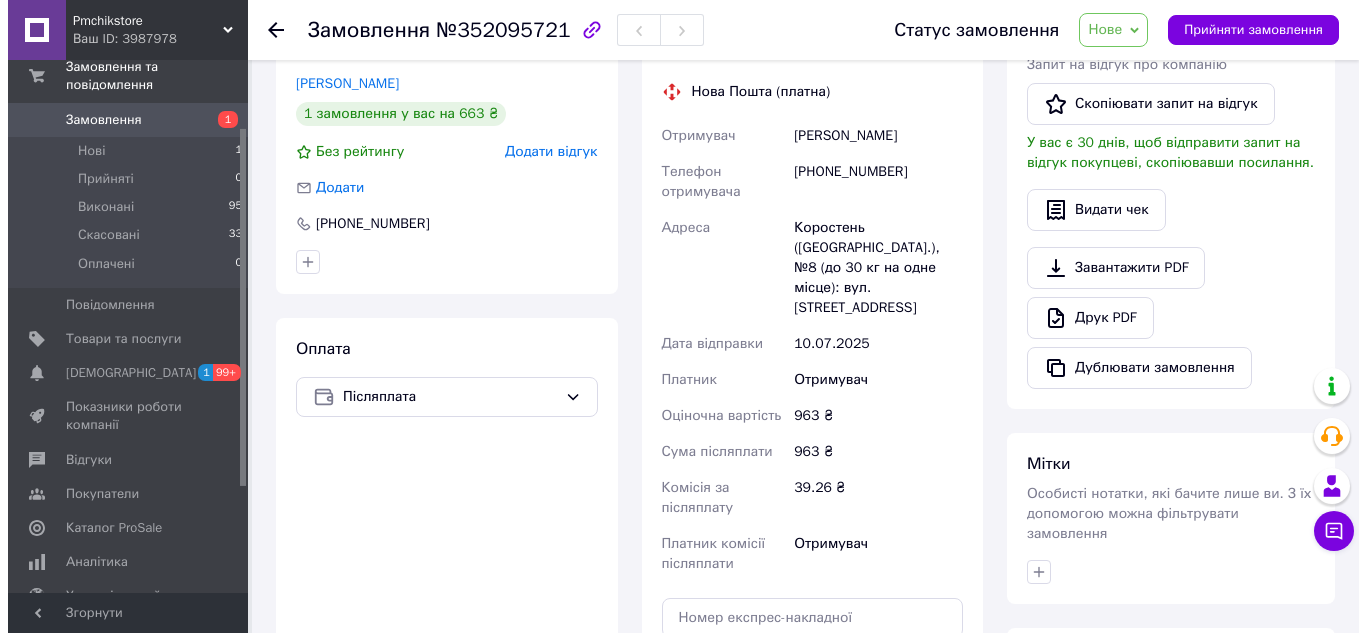 scroll, scrollTop: 0, scrollLeft: 0, axis: both 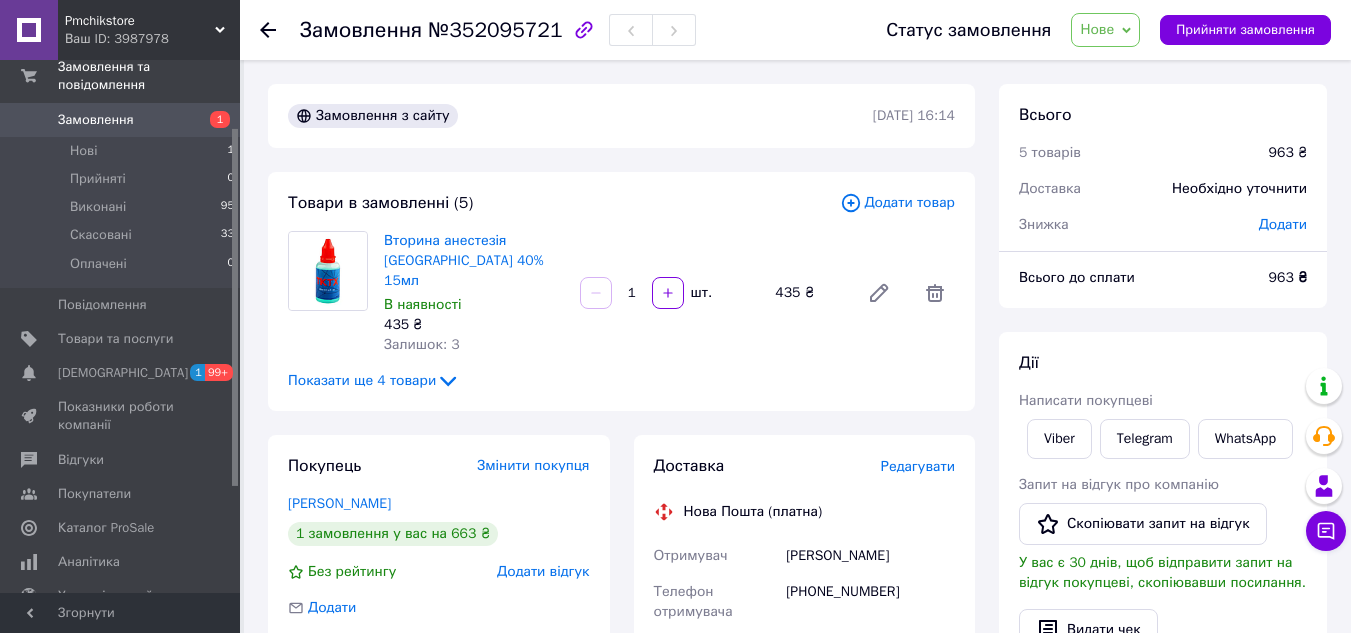 click on "Товари в замовленні (5) Додати товар Вторина анестезія TXK 40% 15мл В наявності 435 ₴ Залишок: 3 1   шт. 435 ₴ Показати ще 4 товари" at bounding box center [621, 291] 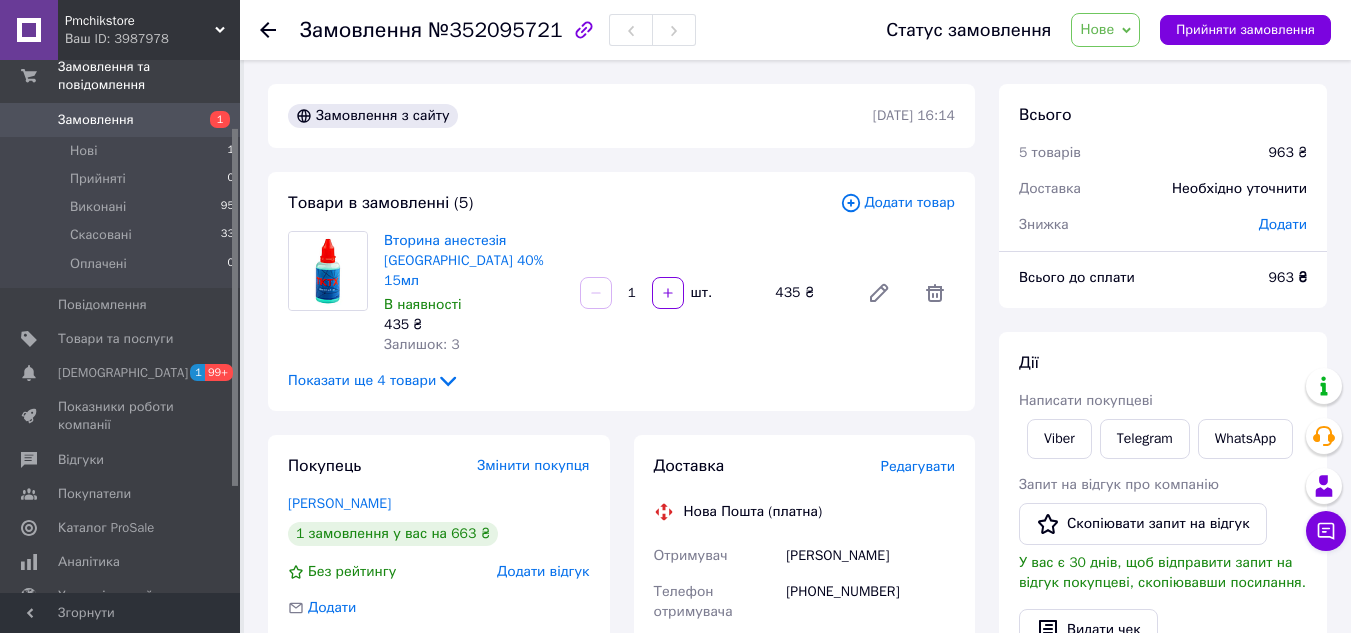 click 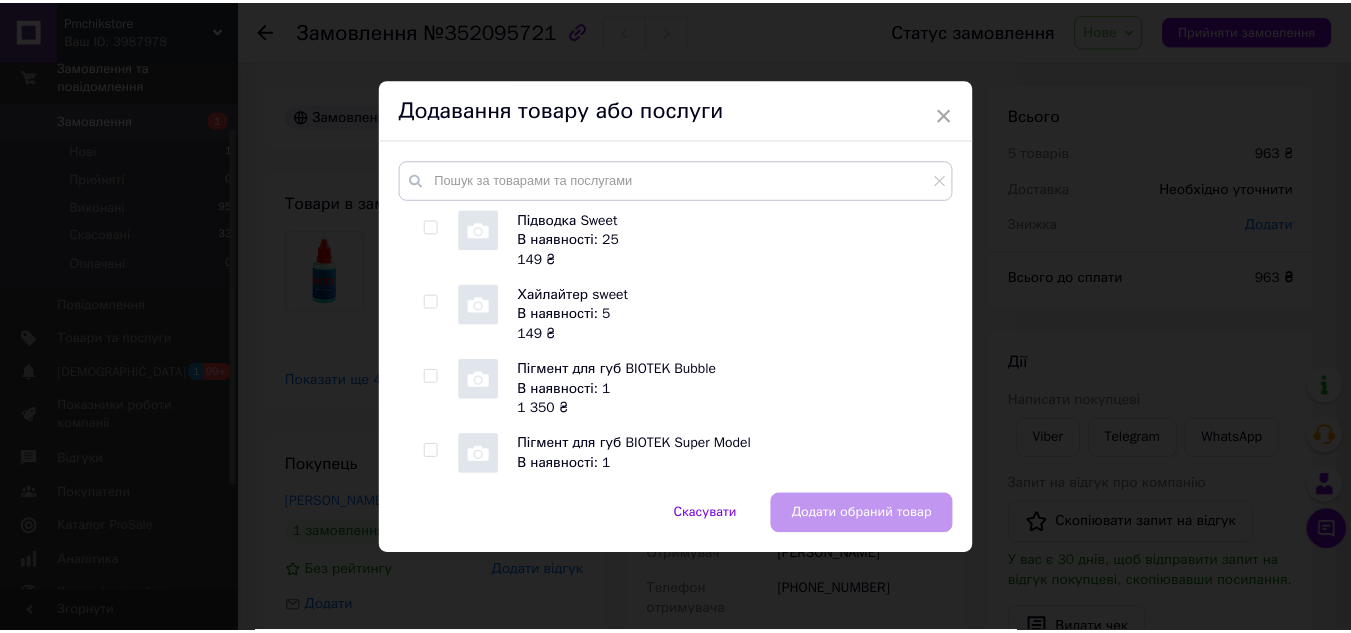 scroll, scrollTop: 0, scrollLeft: 0, axis: both 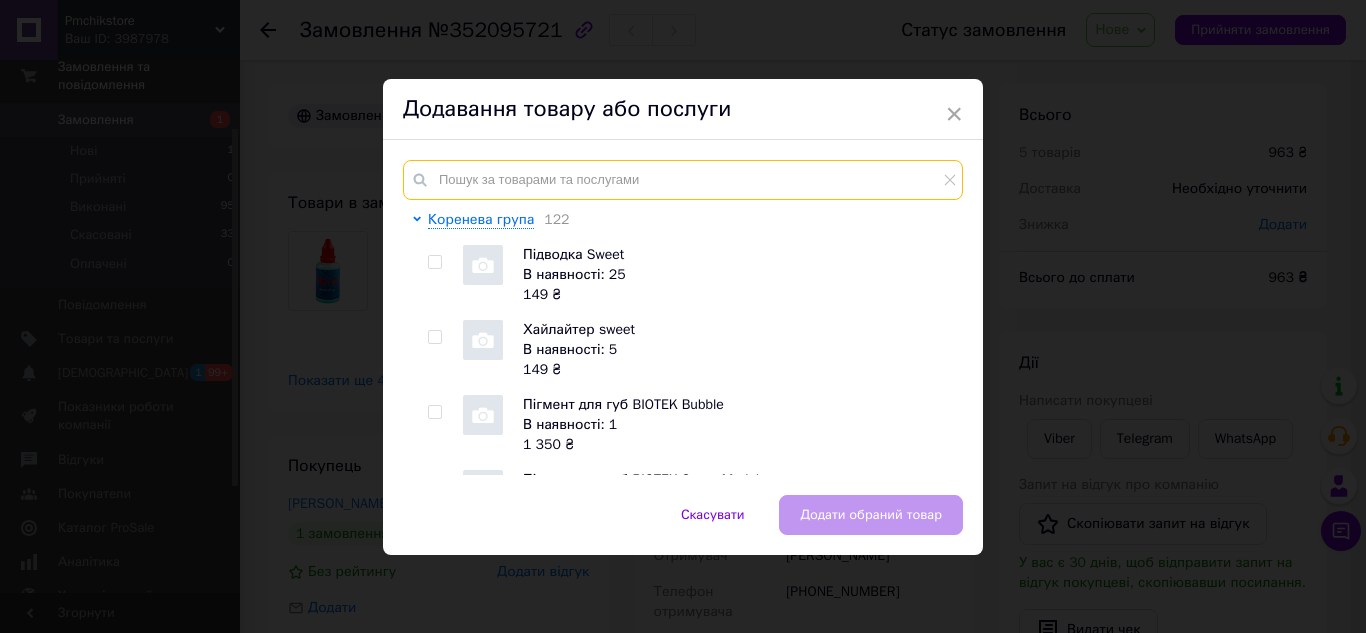 click at bounding box center [683, 180] 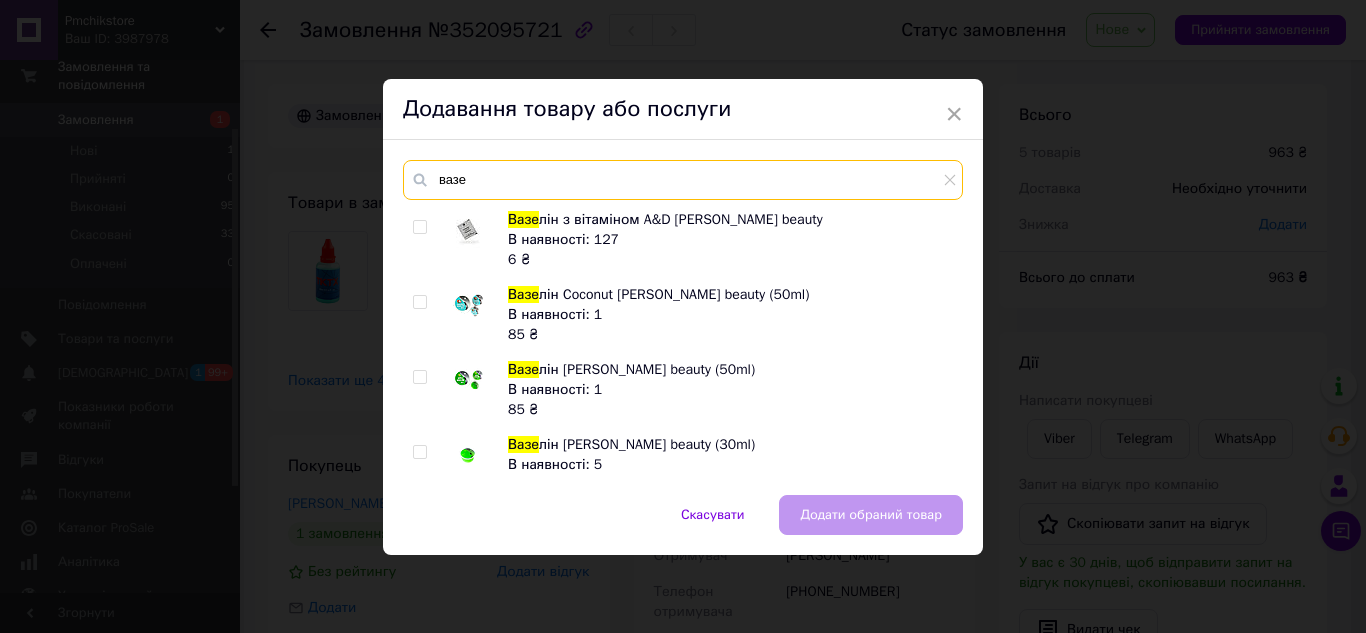 type on "вазе" 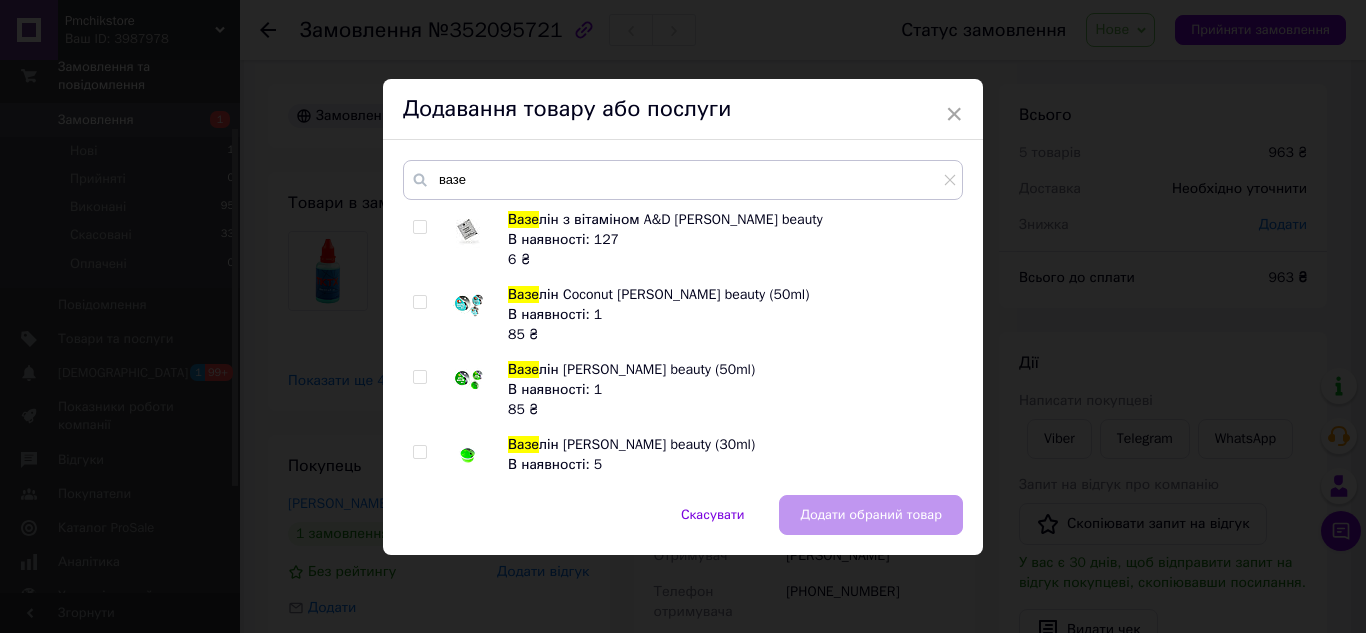 click on "В наявності: 127" at bounding box center [730, 240] 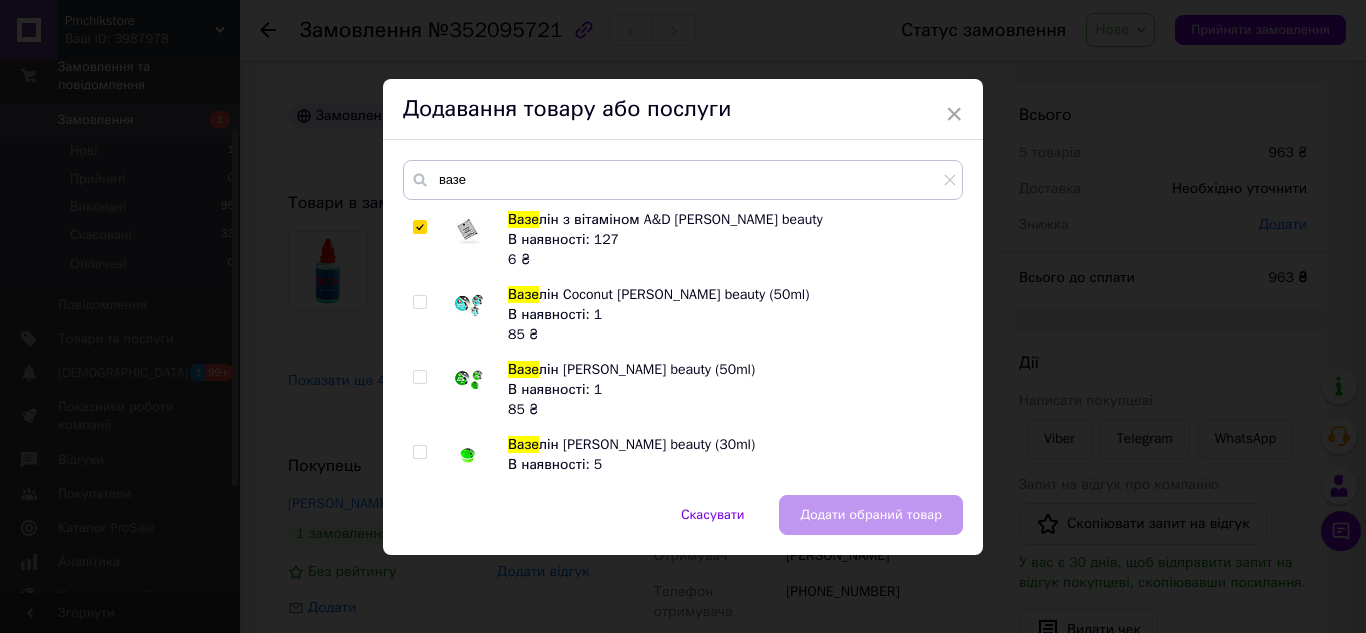 checkbox on "true" 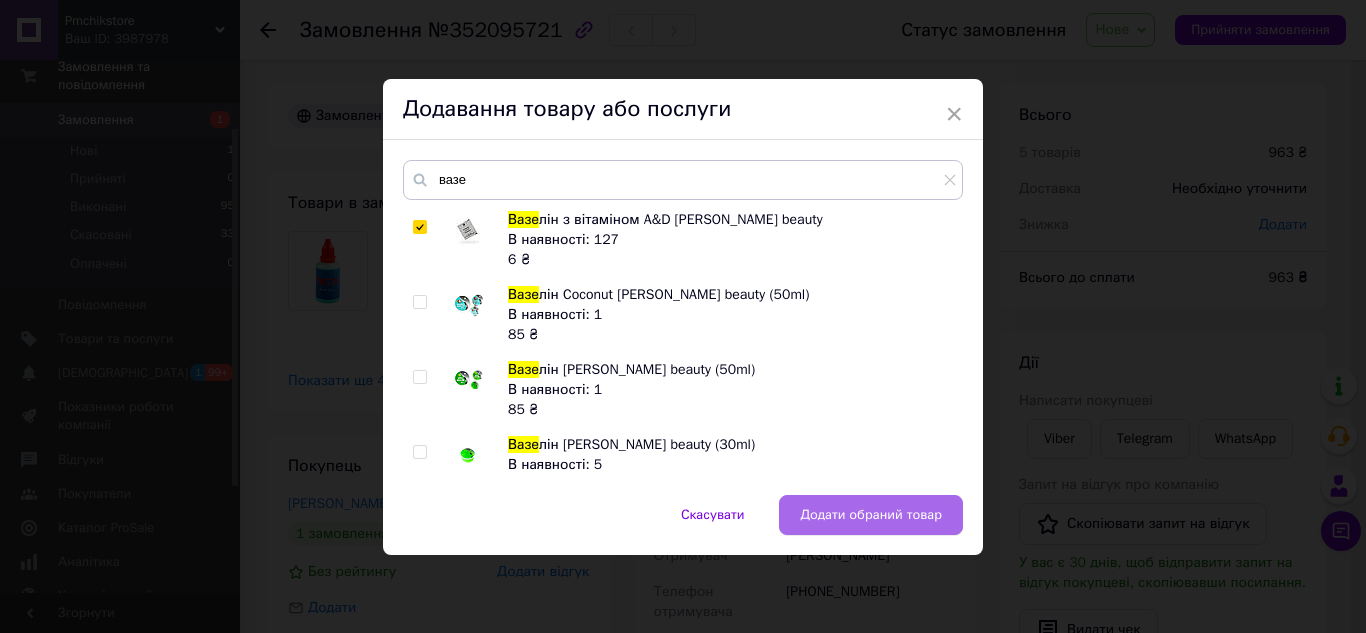 click on "Додати обраний товар" at bounding box center (871, 515) 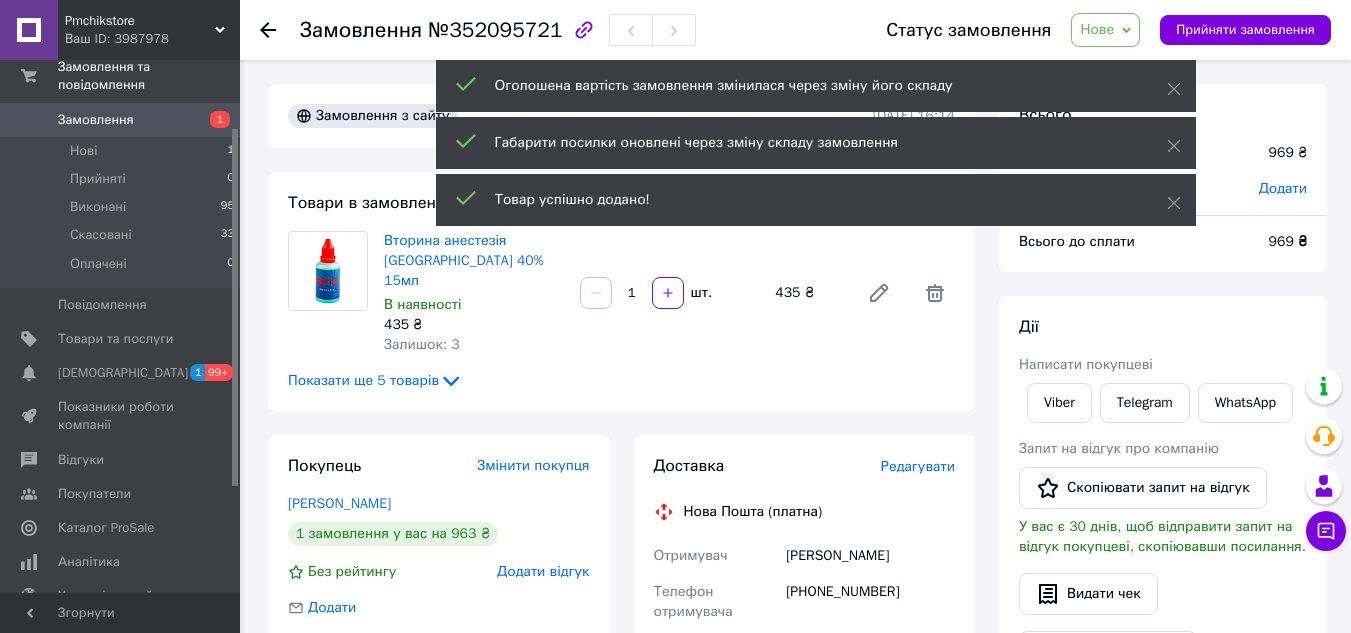 scroll, scrollTop: 100, scrollLeft: 0, axis: vertical 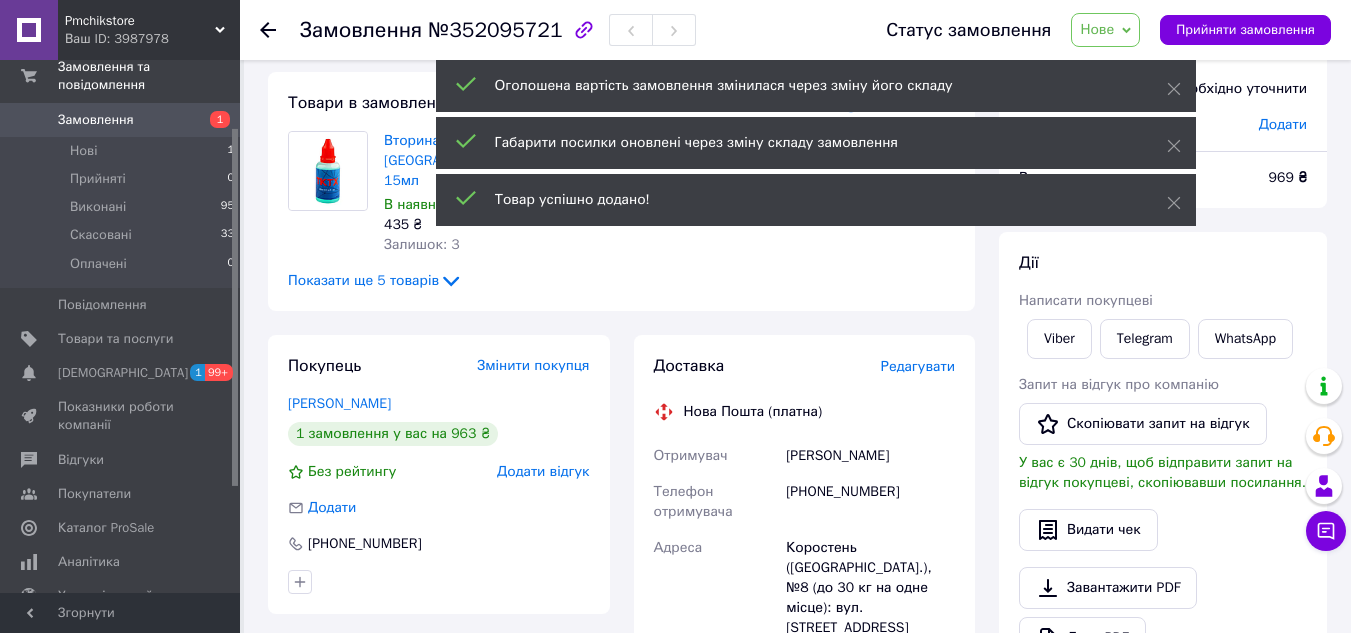 click 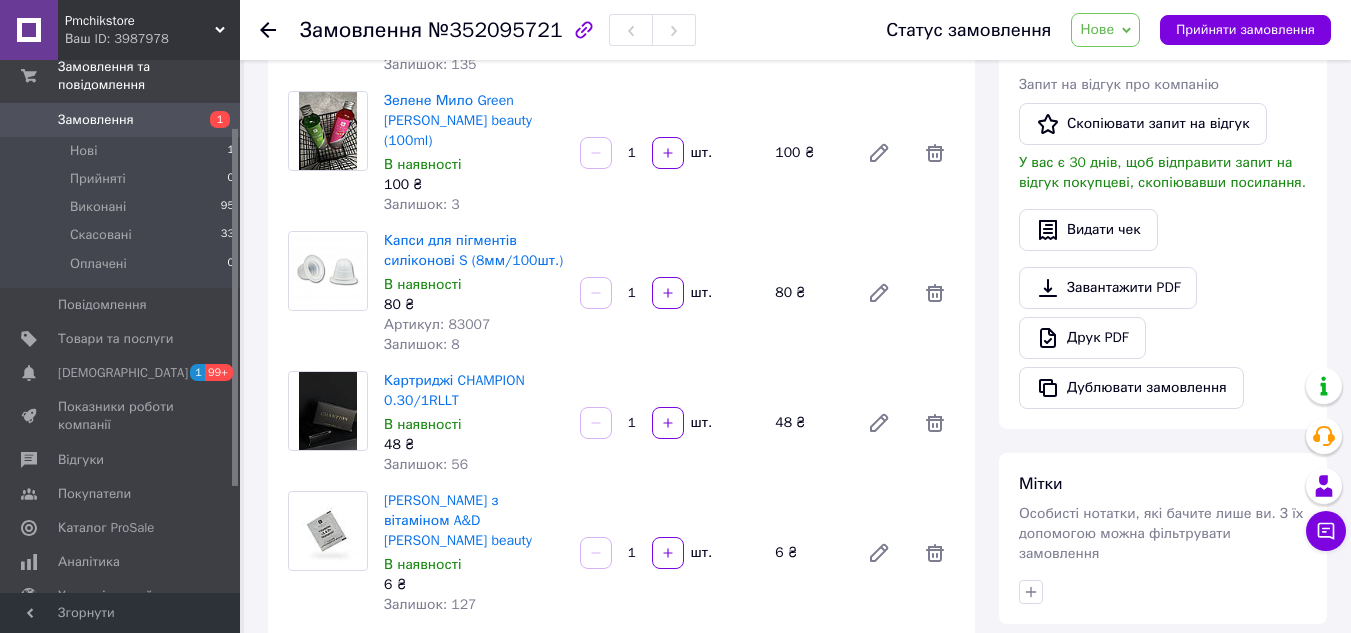 scroll, scrollTop: 800, scrollLeft: 0, axis: vertical 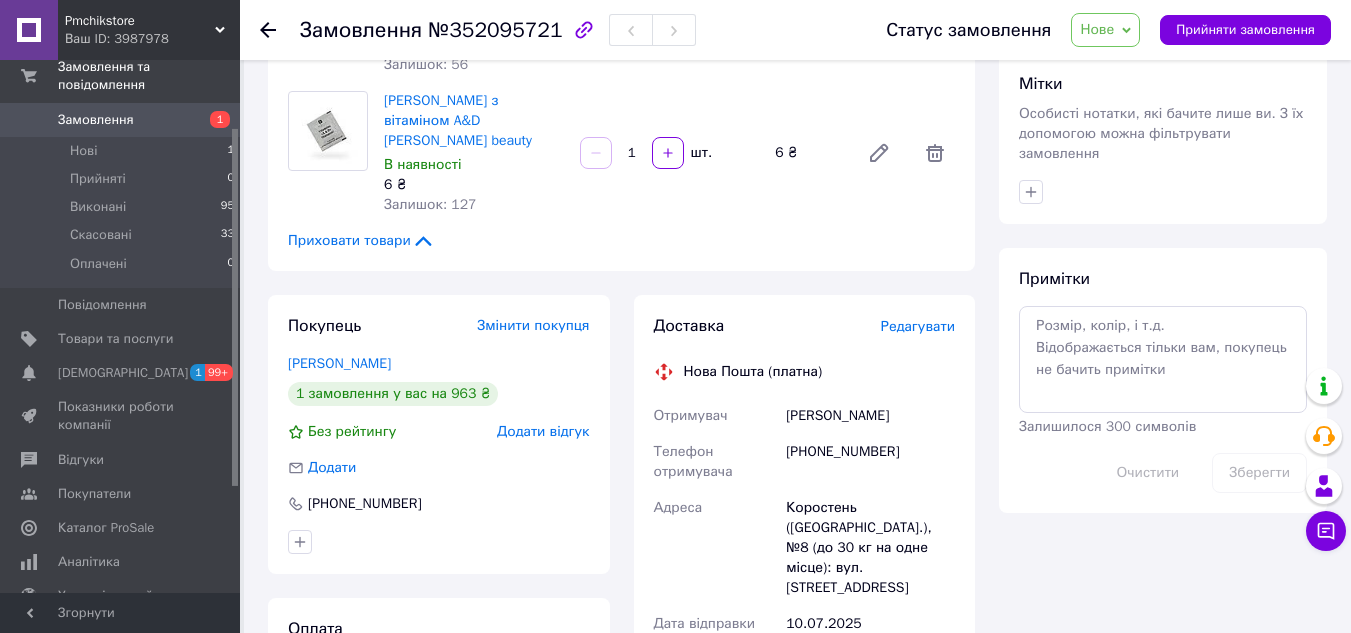 drag, startPoint x: 645, startPoint y: 105, endPoint x: 623, endPoint y: 100, distance: 22.561028 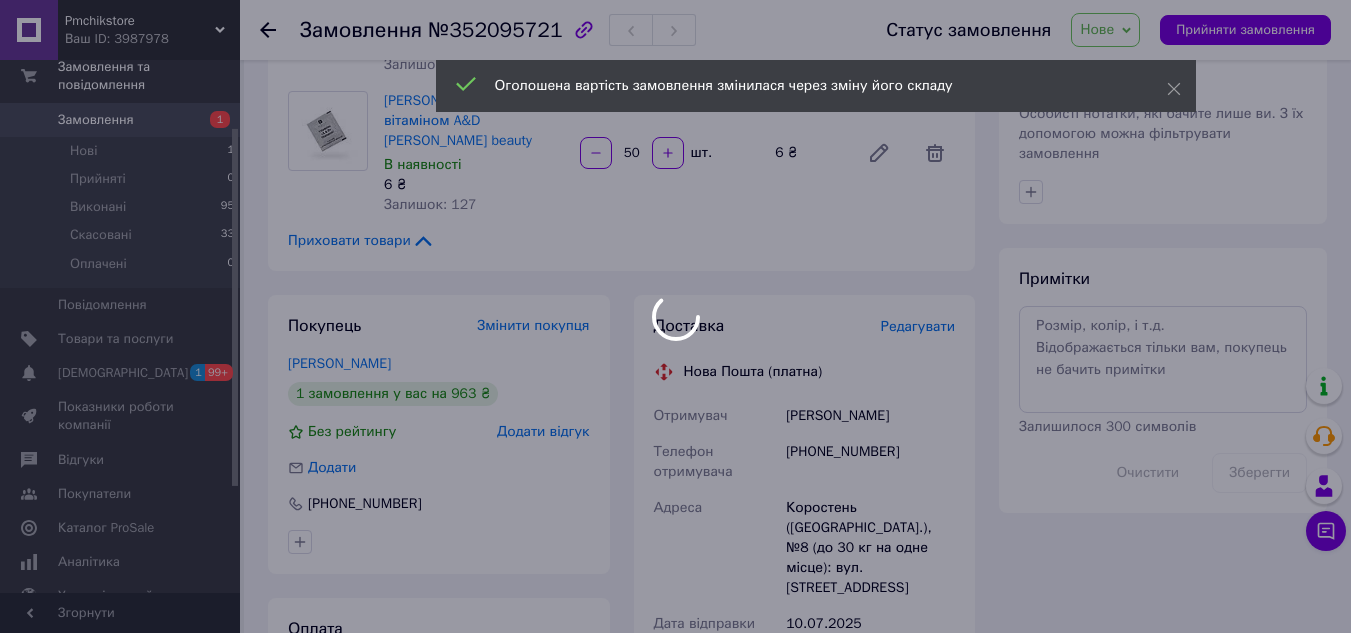 scroll, scrollTop: 300, scrollLeft: 0, axis: vertical 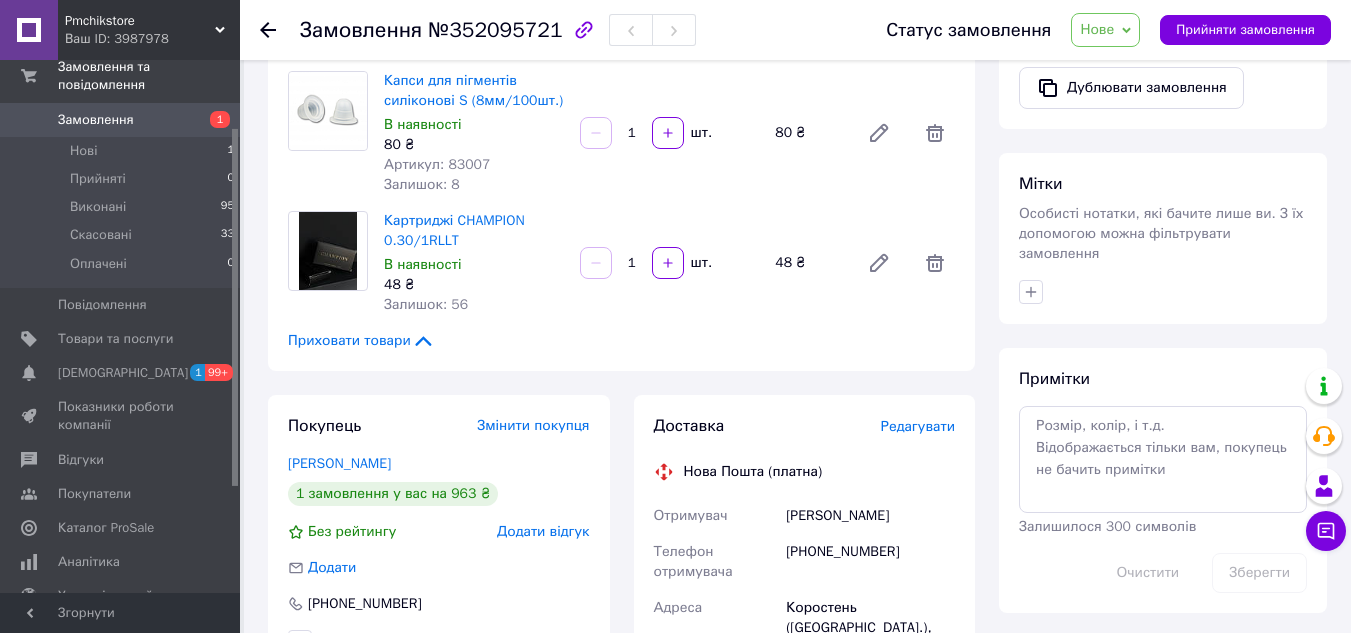 type on "50" 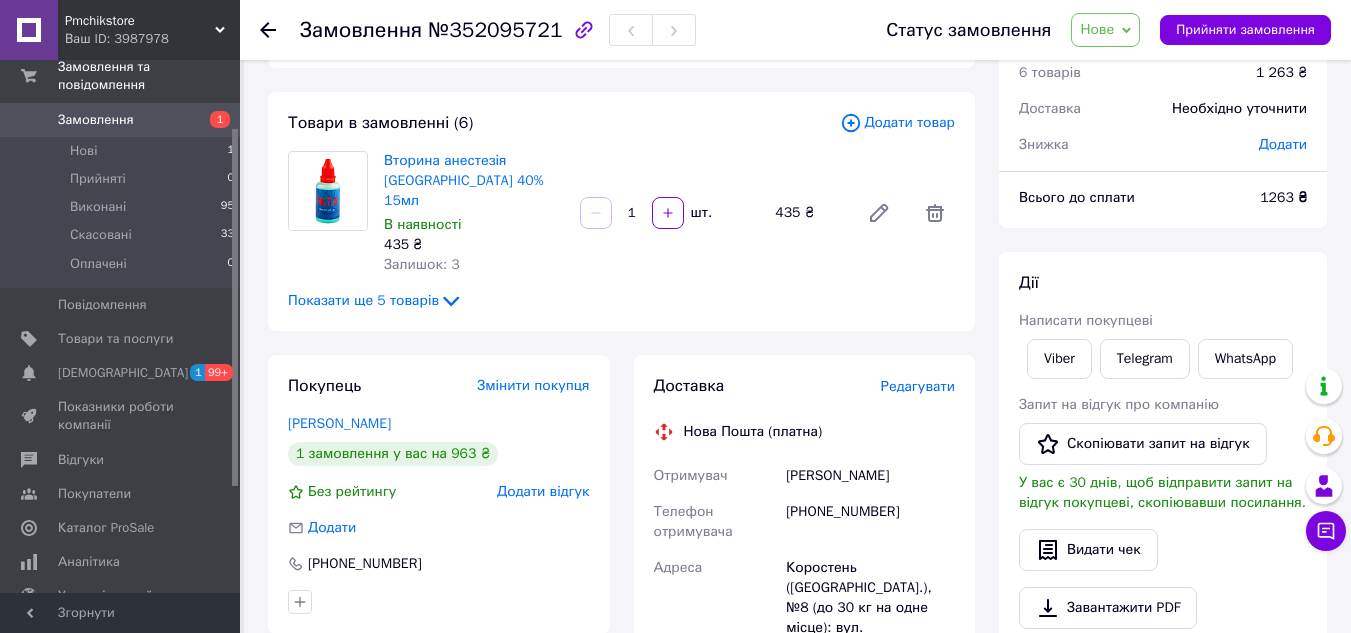 click on "Показати ще 5 товарів" at bounding box center (375, 301) 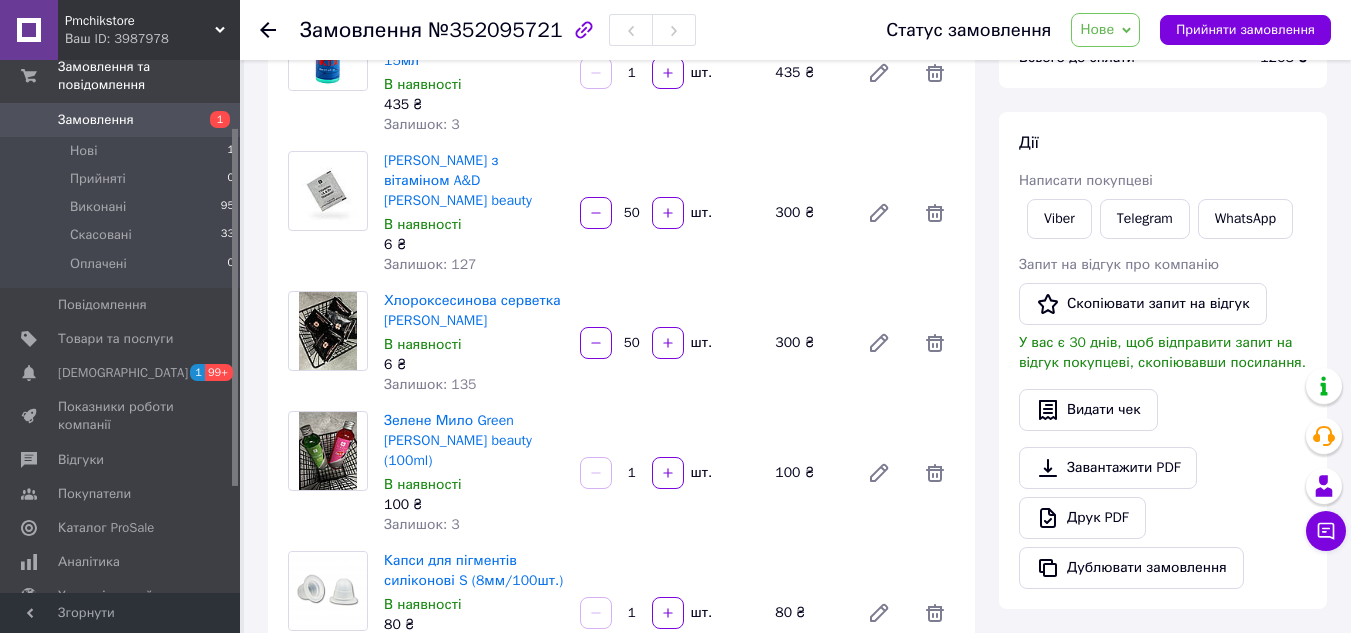 scroll, scrollTop: 400, scrollLeft: 0, axis: vertical 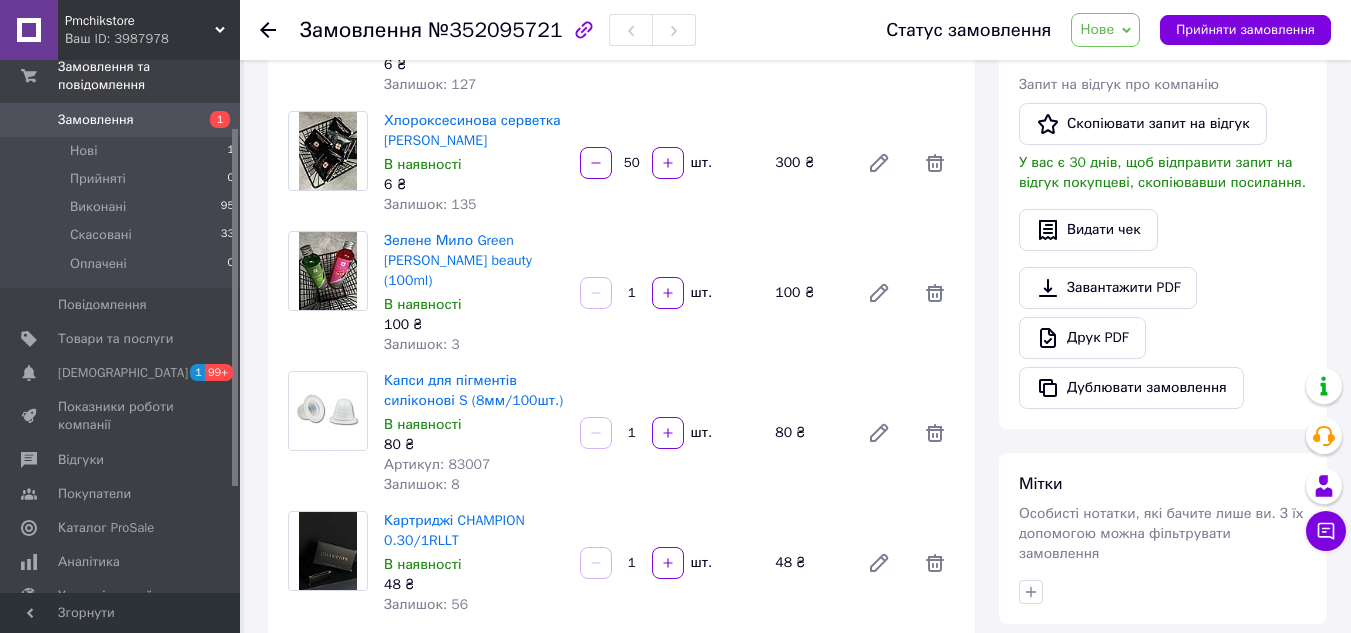 click on "1" at bounding box center (632, 563) 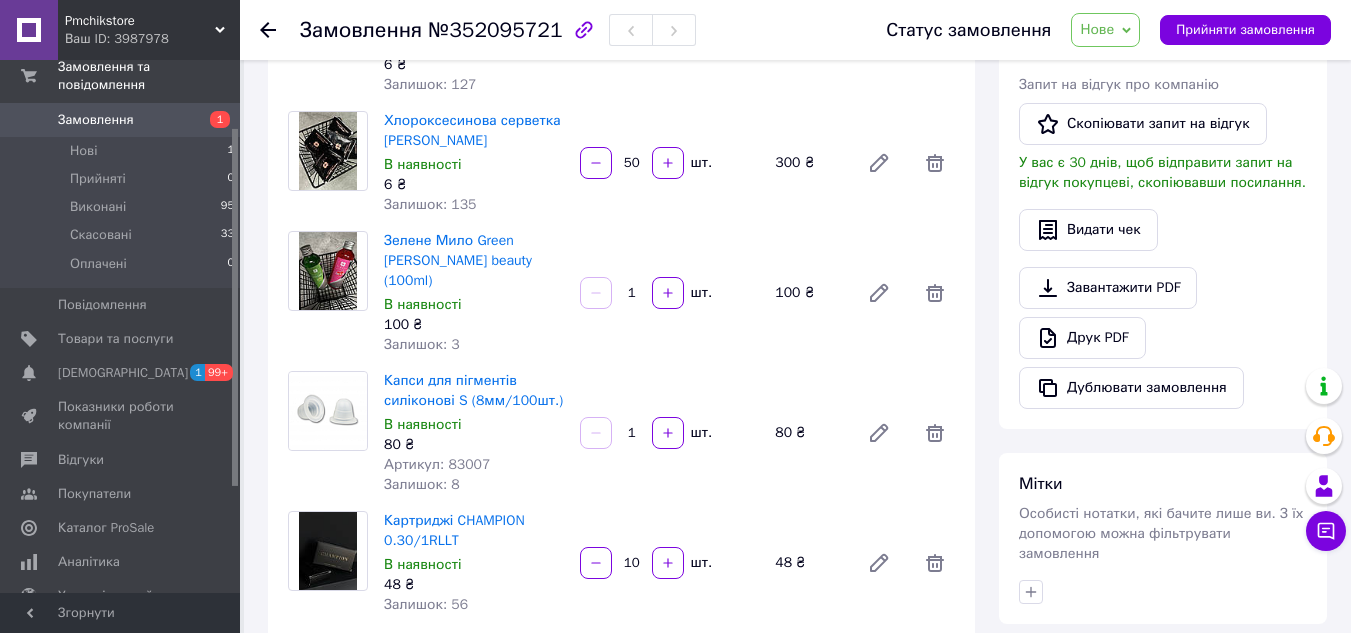 type on "10" 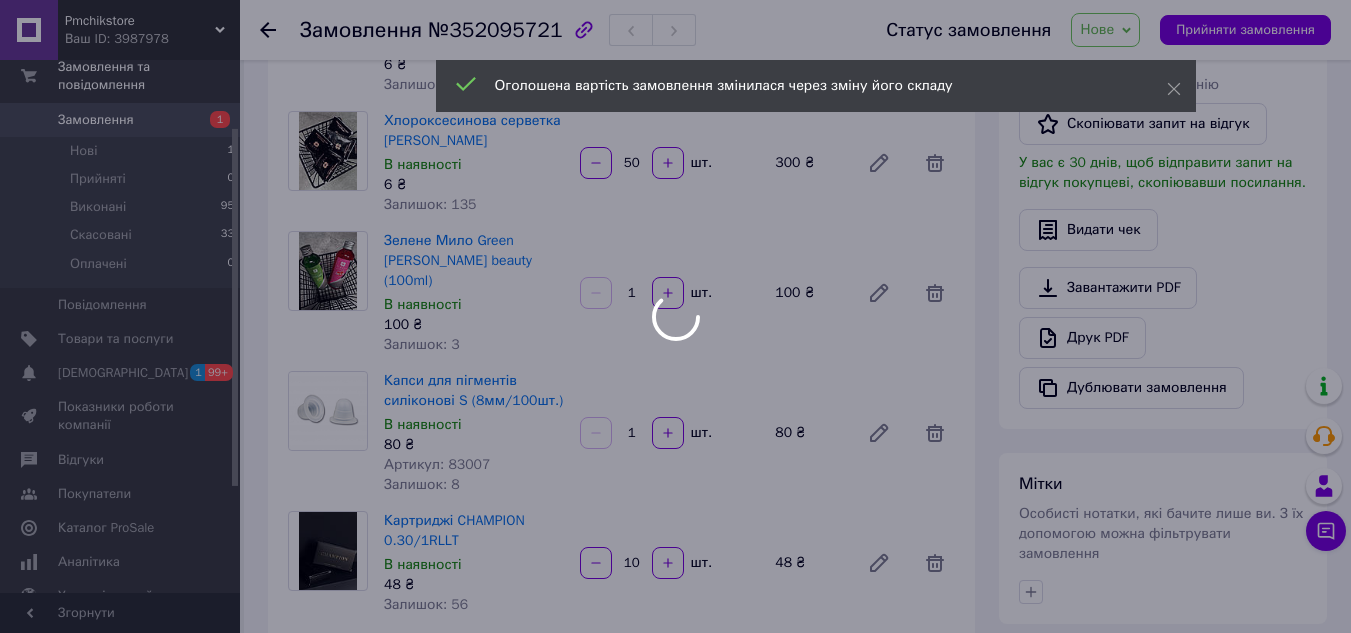 type on "10" 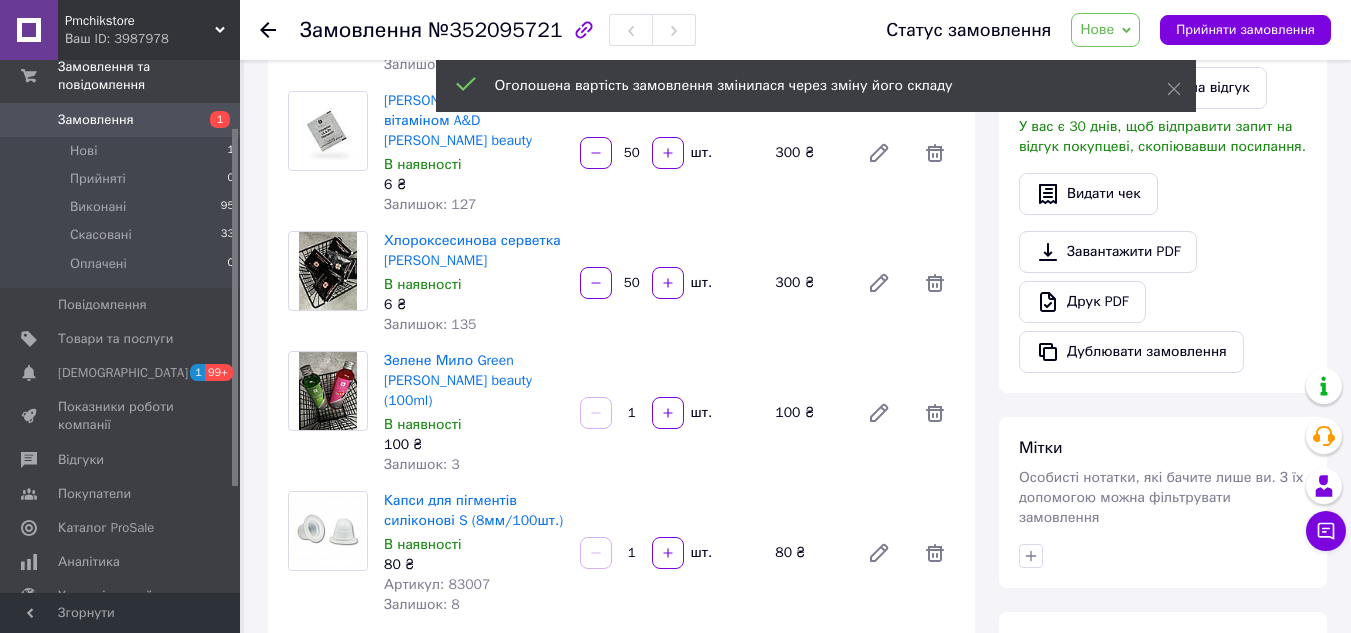 scroll, scrollTop: 520, scrollLeft: 0, axis: vertical 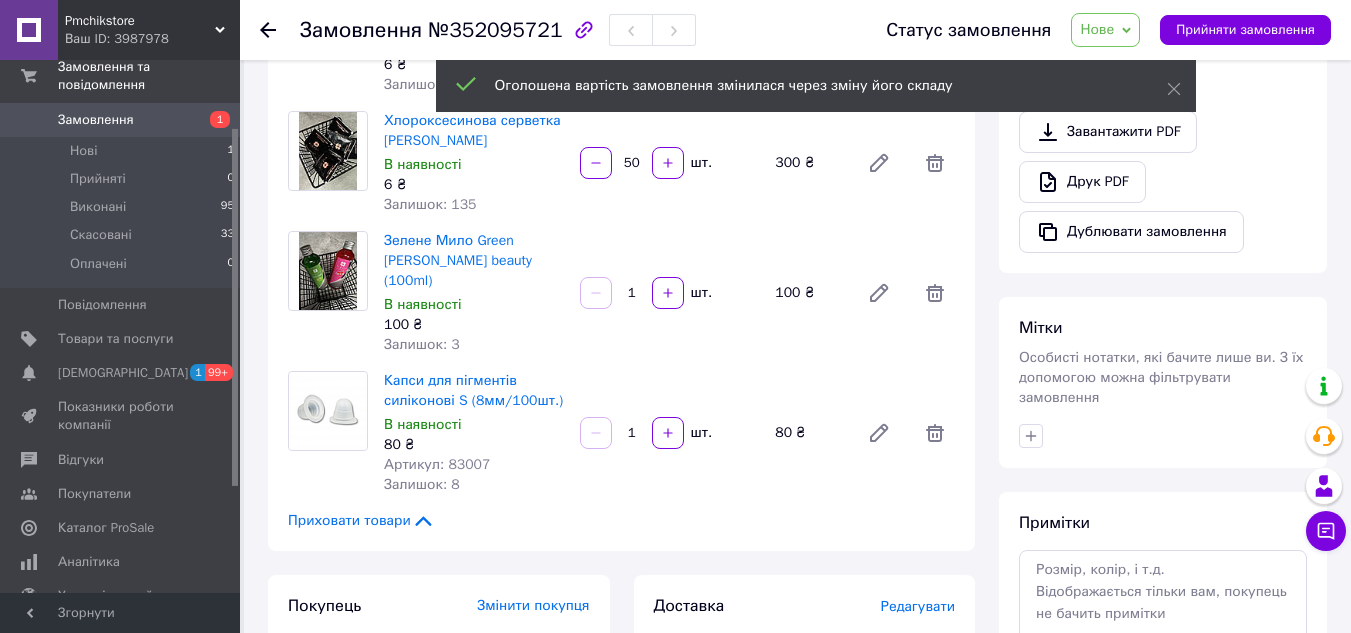 click on "Приховати товари" at bounding box center [361, 521] 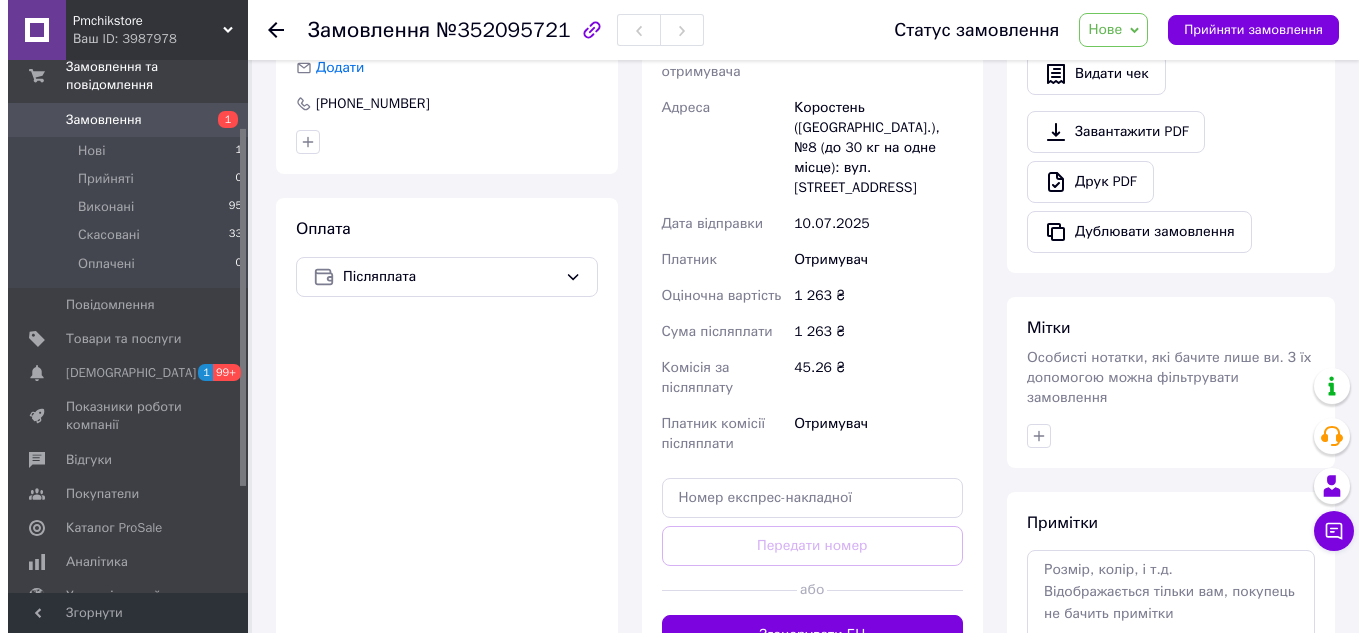 scroll, scrollTop: 0, scrollLeft: 0, axis: both 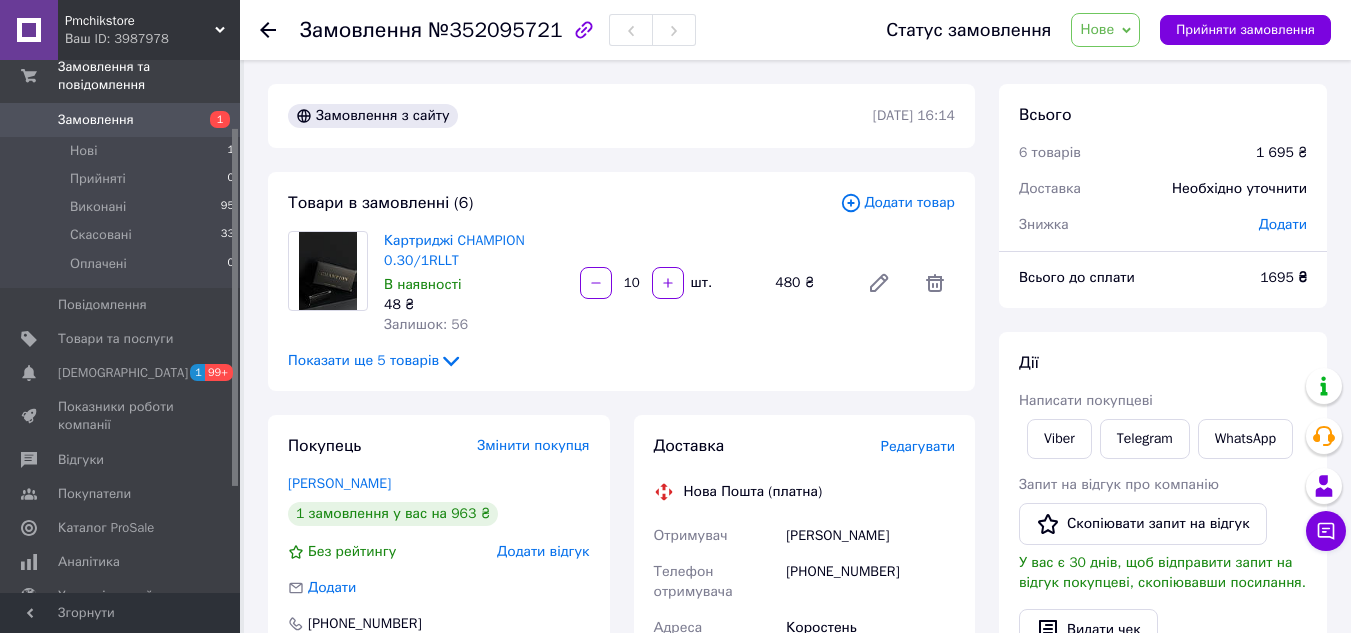 click 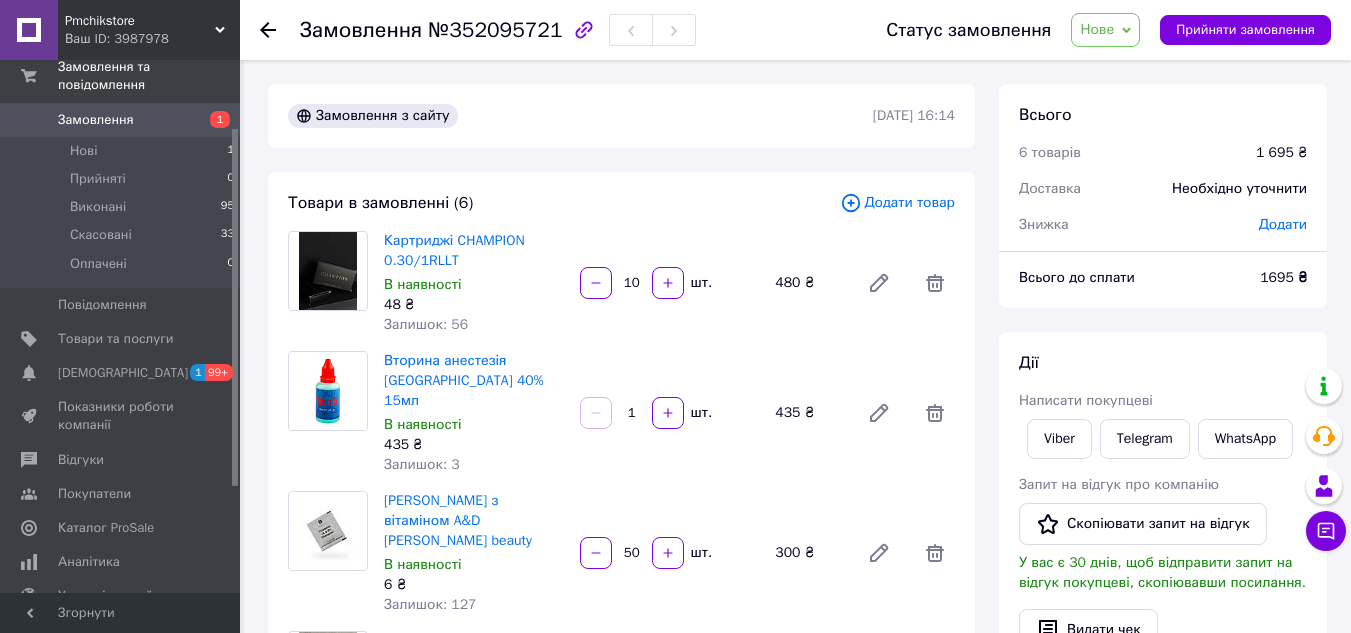 click on "Додати товар" at bounding box center [897, 203] 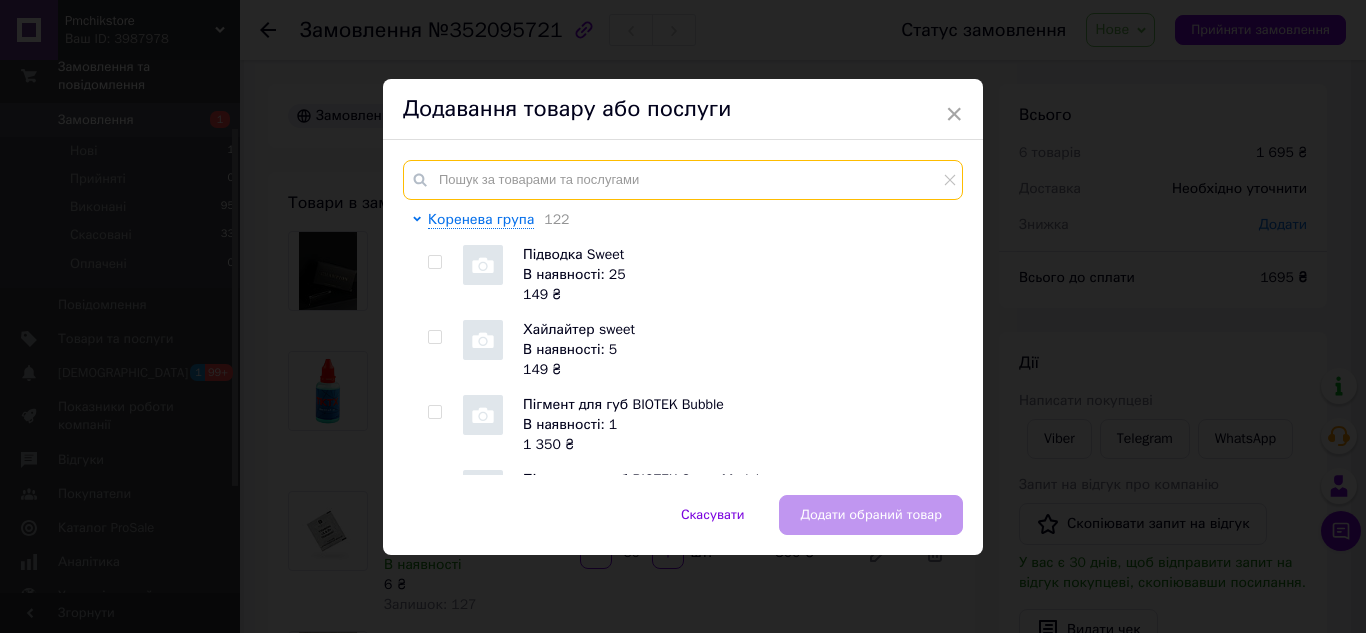 click at bounding box center (683, 180) 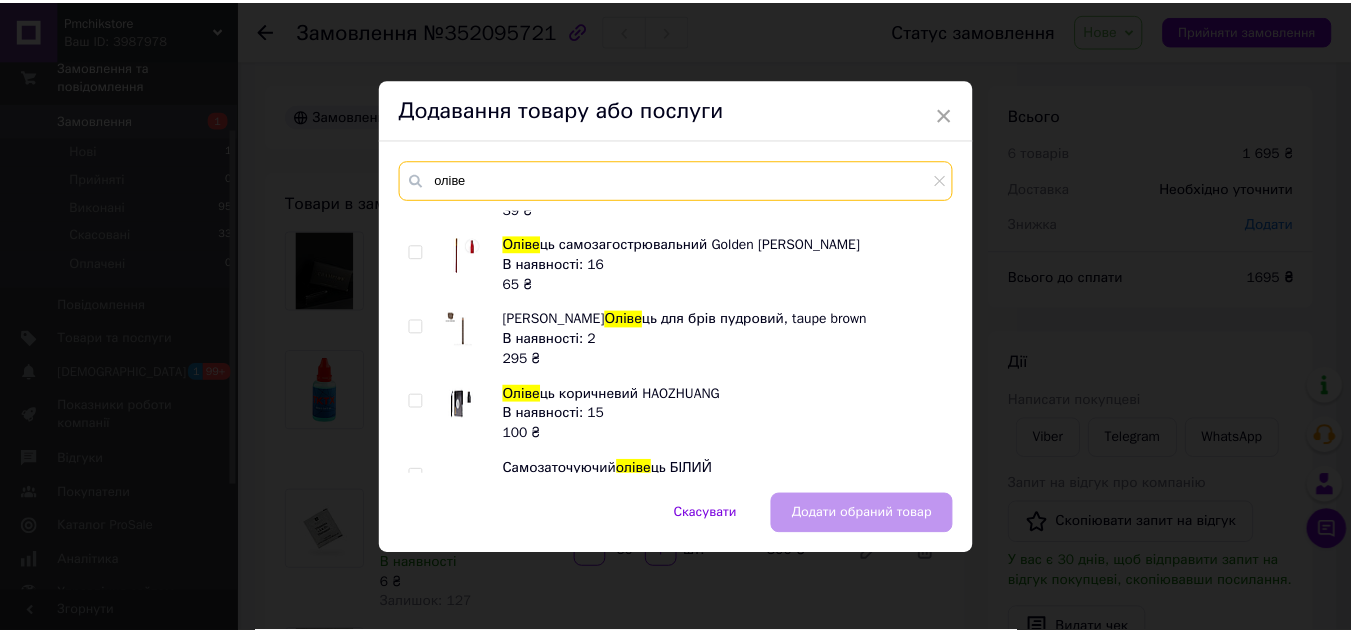 scroll, scrollTop: 300, scrollLeft: 0, axis: vertical 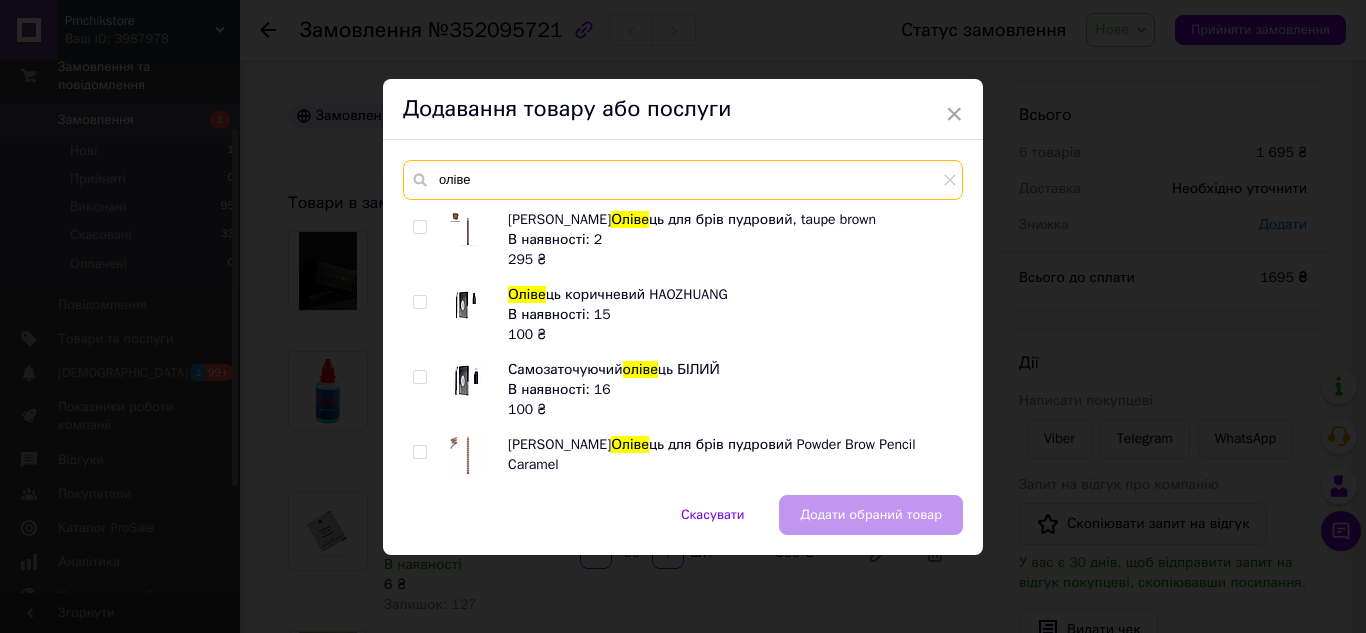 type on "оліве" 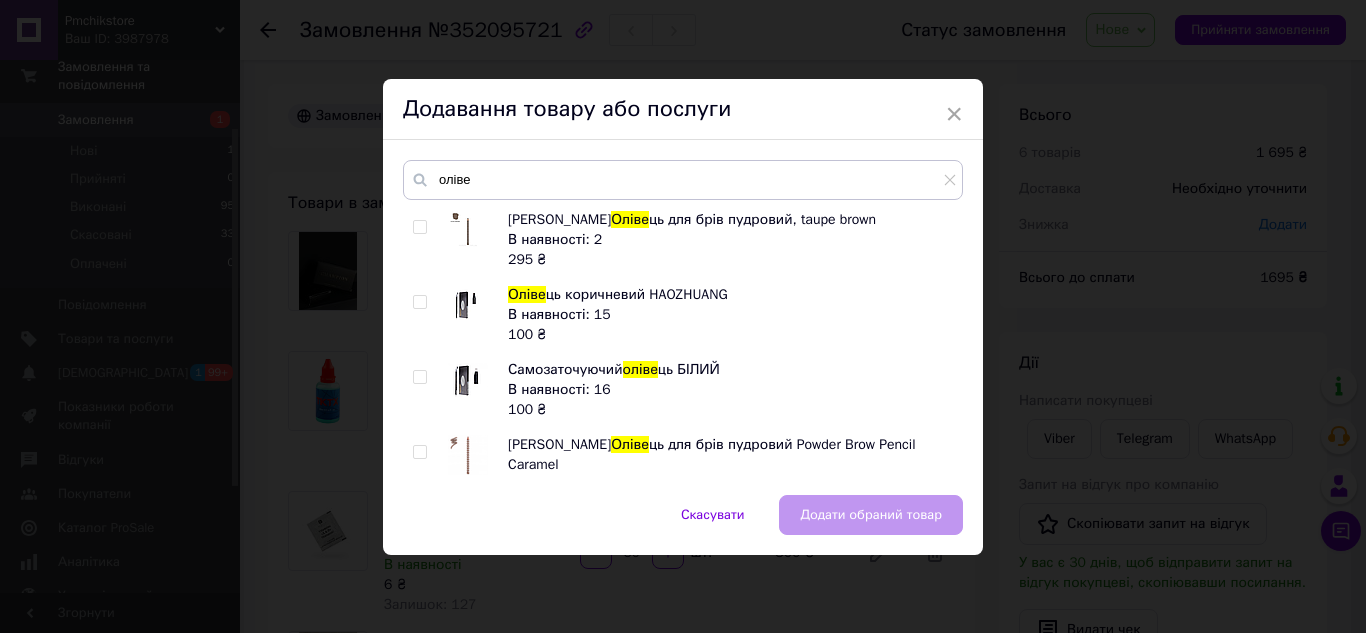 click at bounding box center (419, 302) 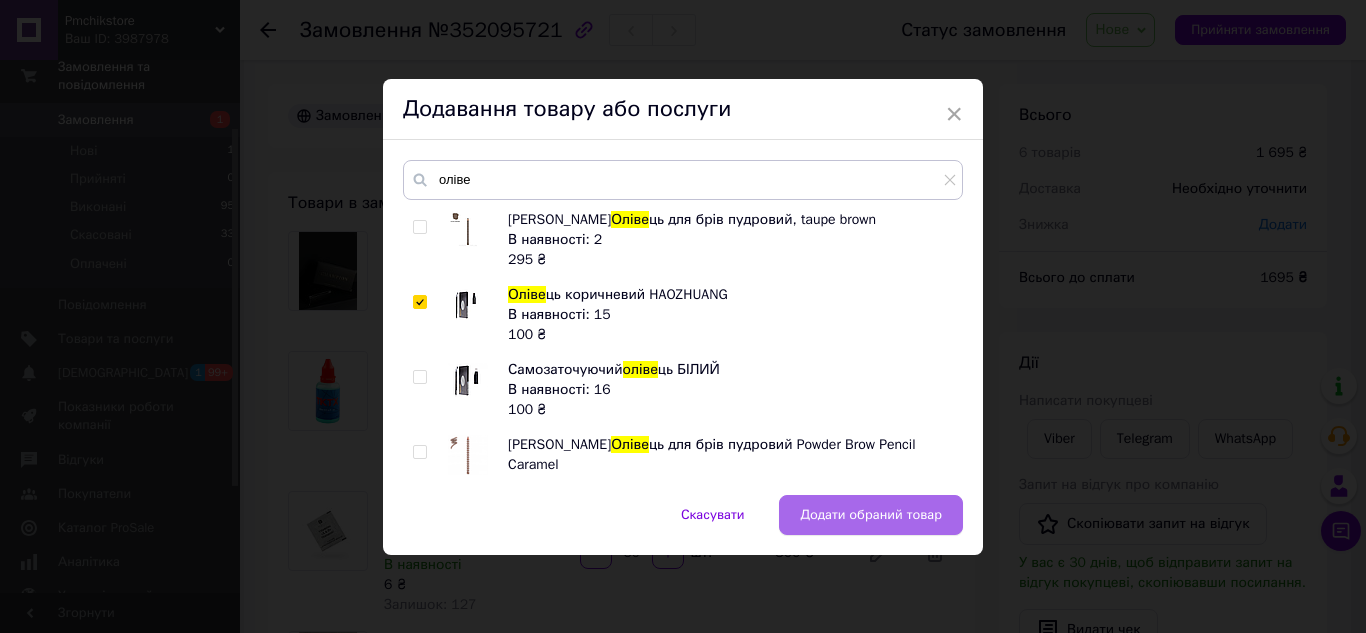 click on "Додати обраний товар" at bounding box center [871, 515] 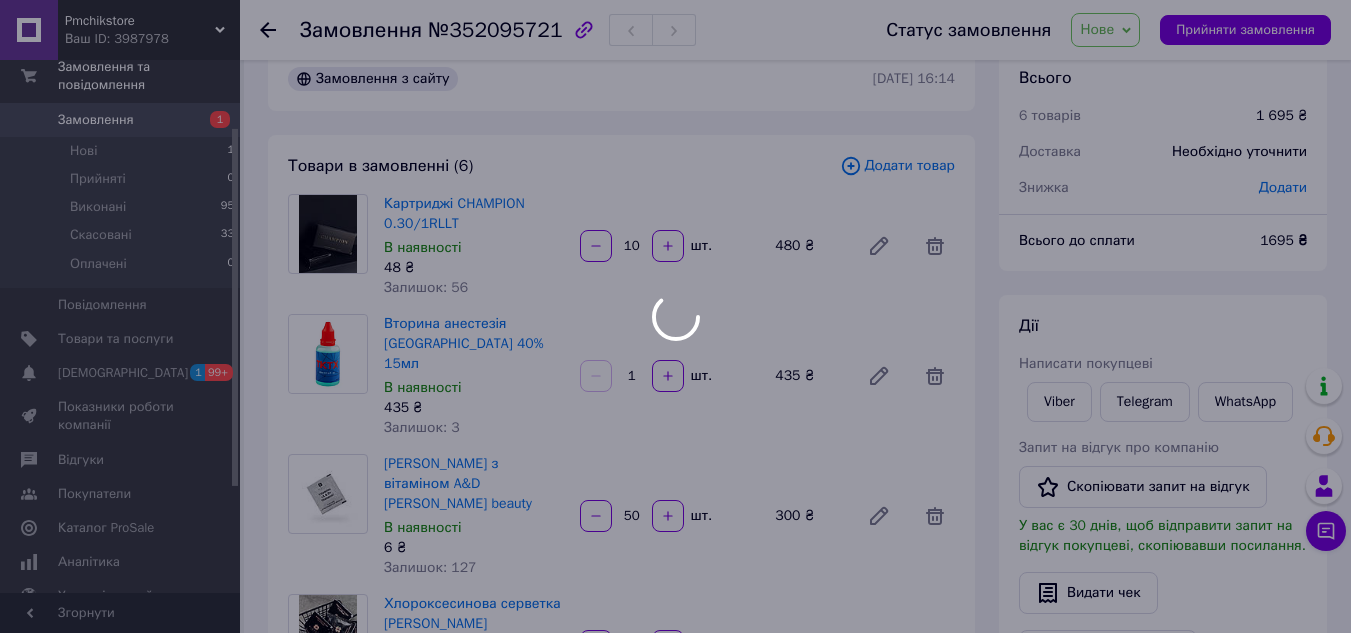 scroll, scrollTop: 100, scrollLeft: 0, axis: vertical 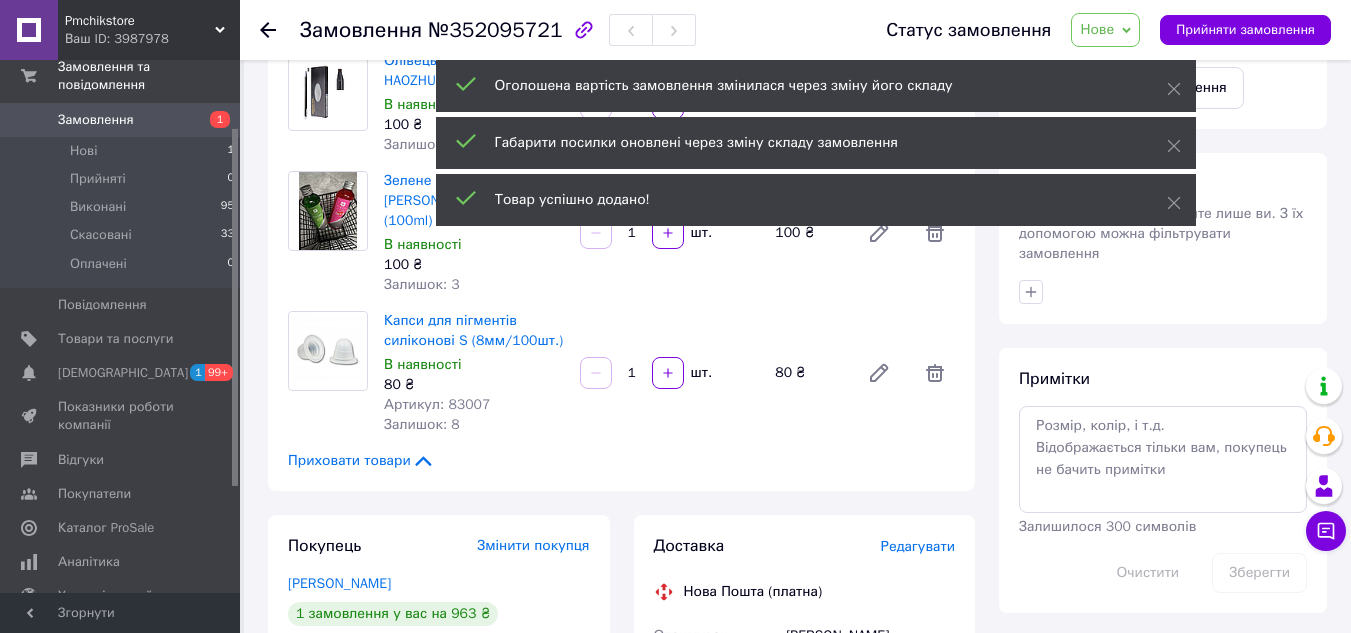 click 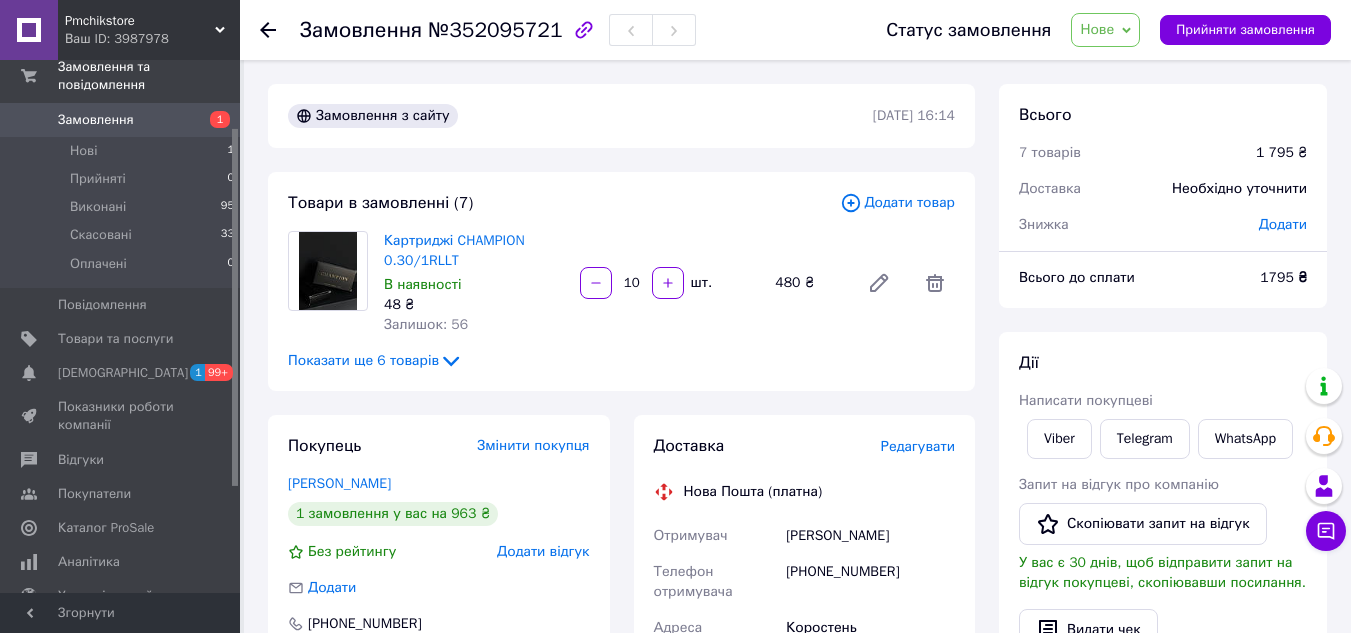 click on "Товари в замовленні (7) Додати товар Картриджі CHAMPION 0.30/1RLLT В наявності 48 ₴ Залишок: 56 10   шт. 480 ₴ Показати ще 6 товарів" at bounding box center [621, 281] 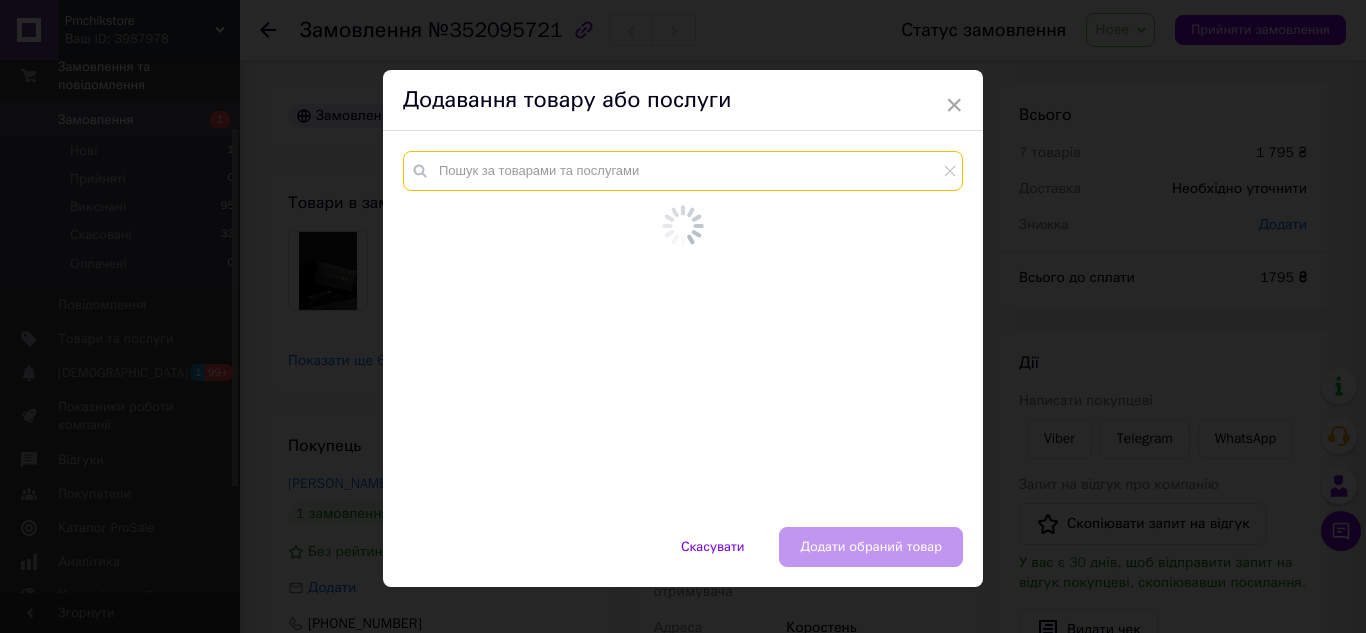 click at bounding box center [683, 171] 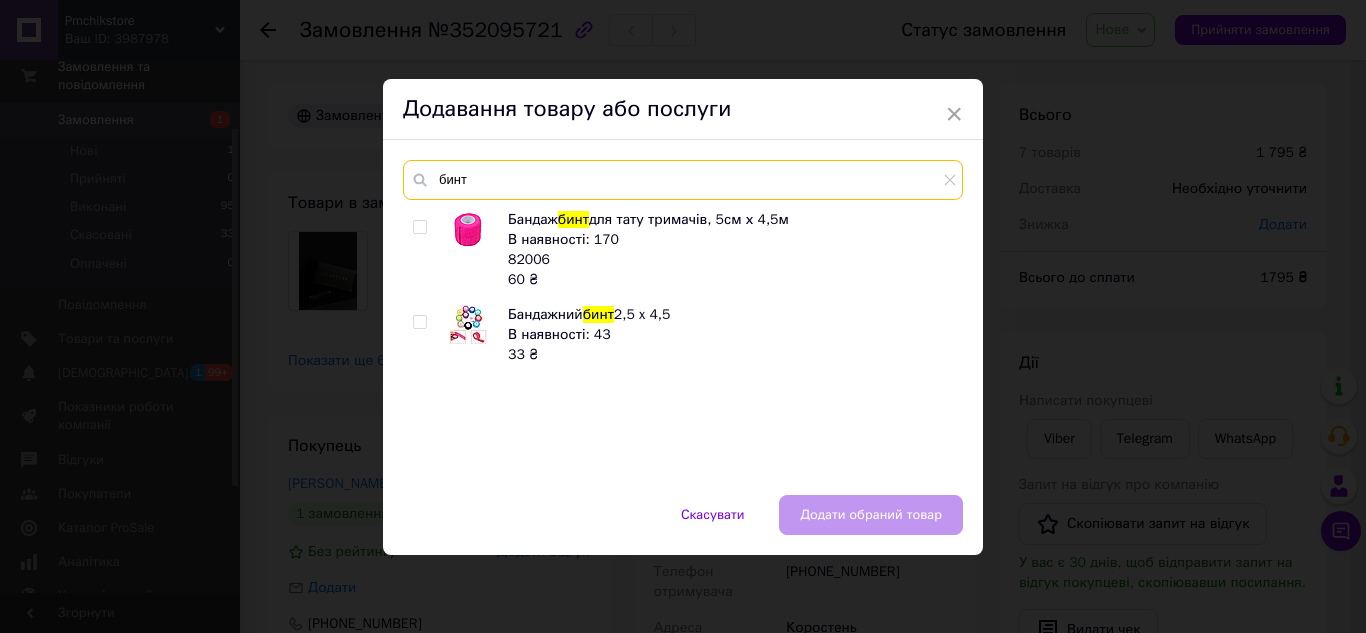type on "бинт" 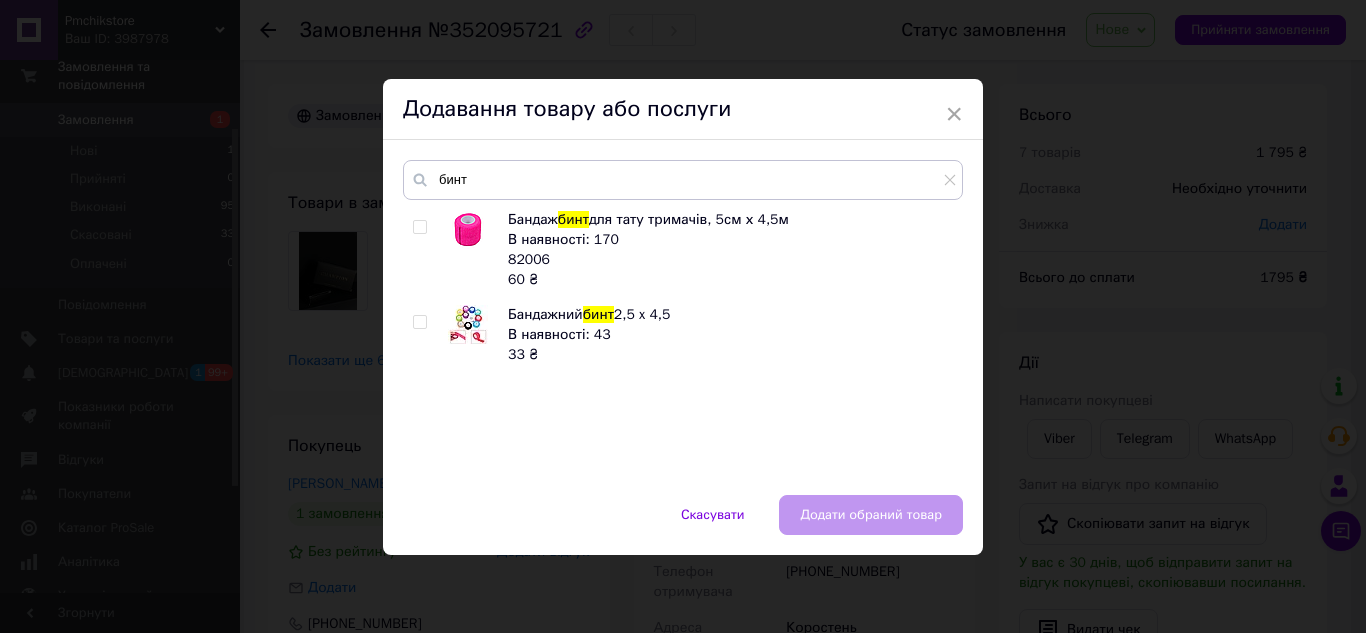 click on "для тату тримачів, 5см х 4,5м" at bounding box center [689, 219] 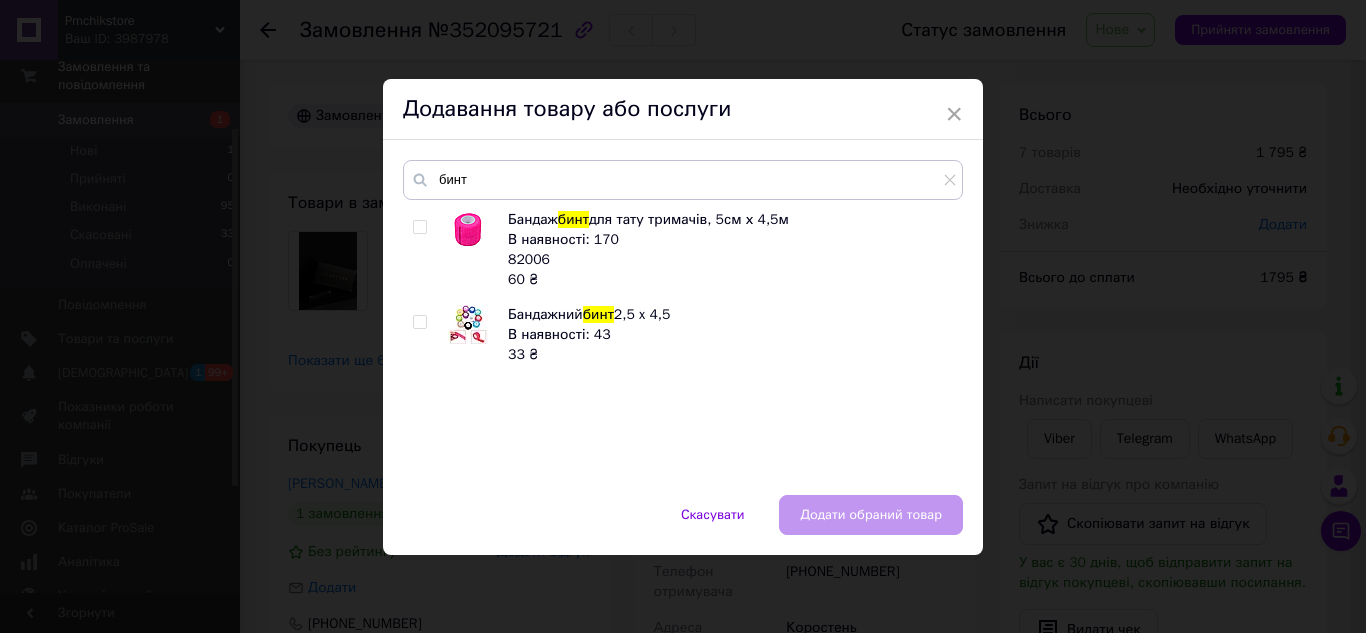 click at bounding box center [423, 250] 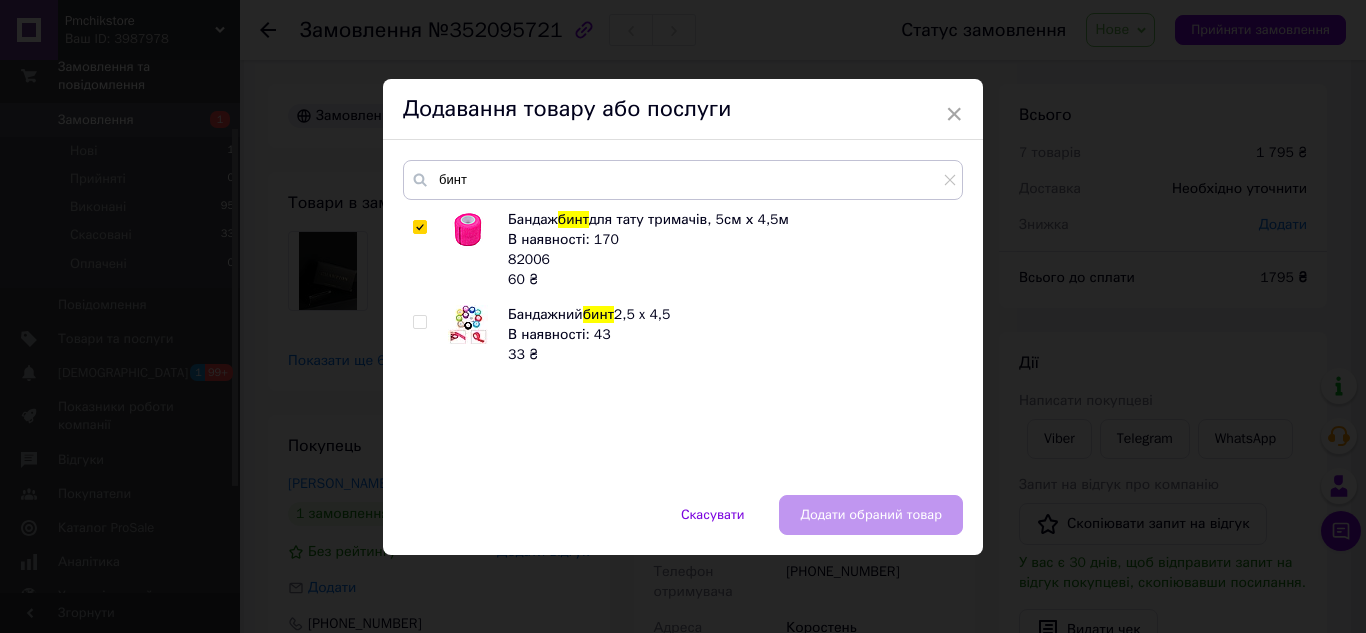 checkbox on "true" 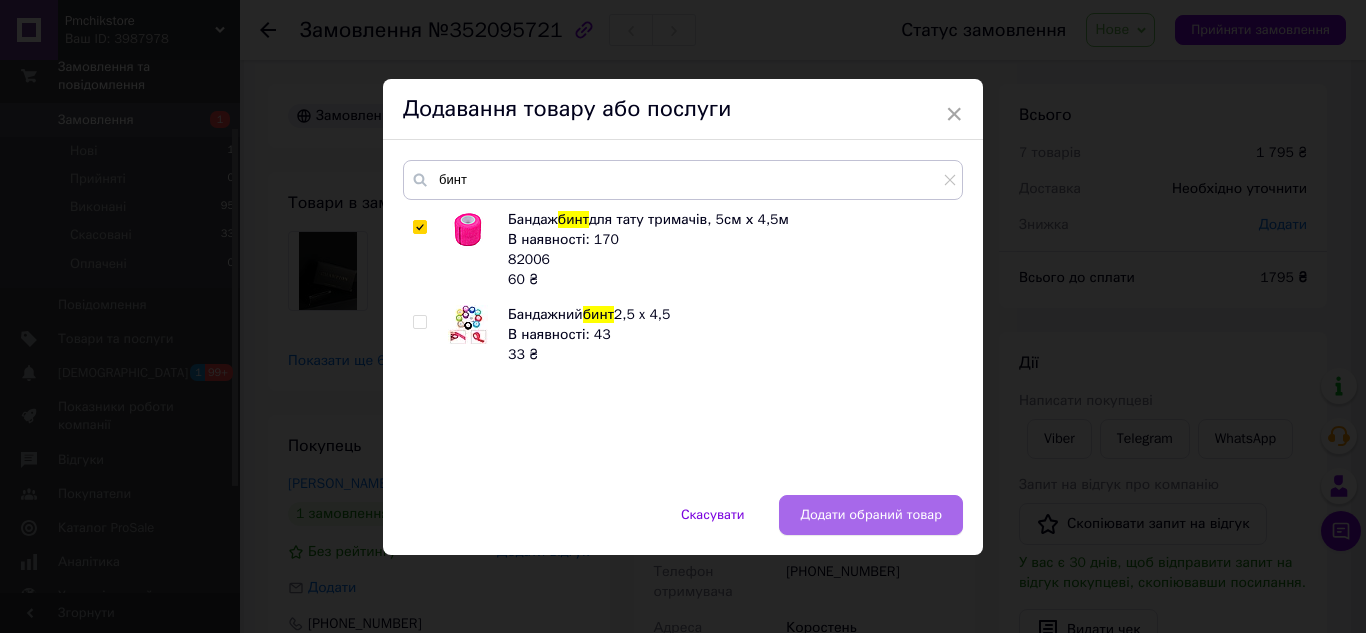 click on "Додати обраний товар" at bounding box center (871, 515) 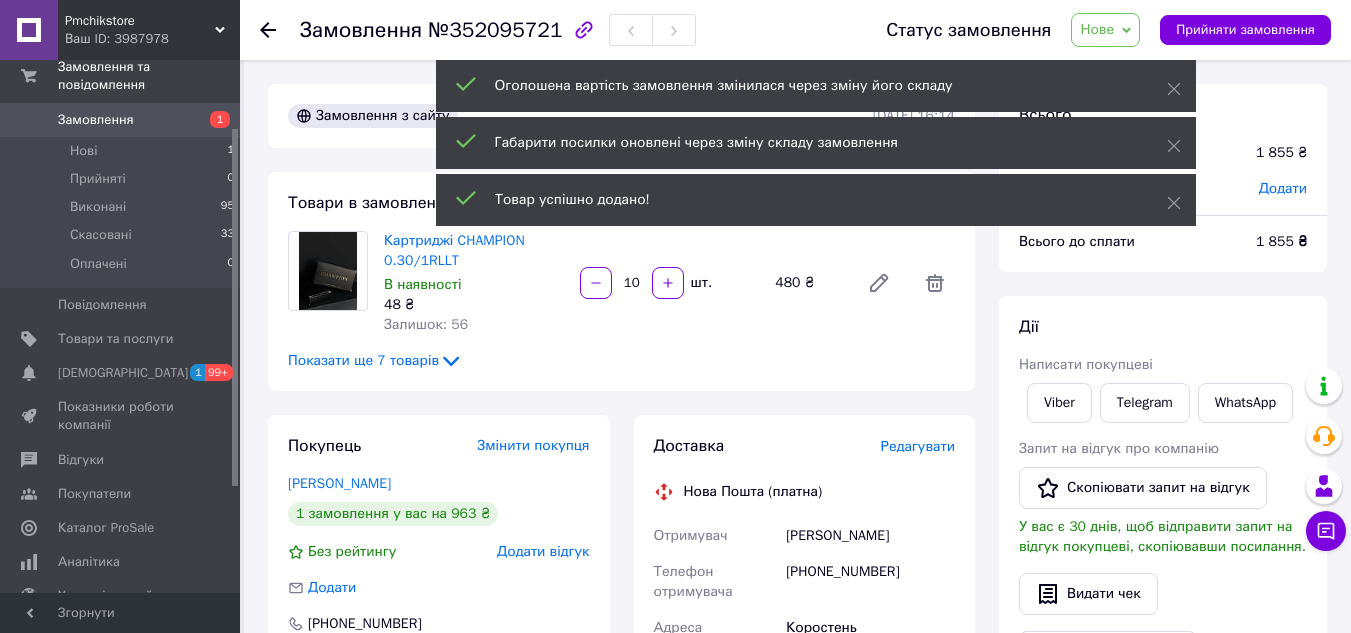 scroll, scrollTop: 228, scrollLeft: 0, axis: vertical 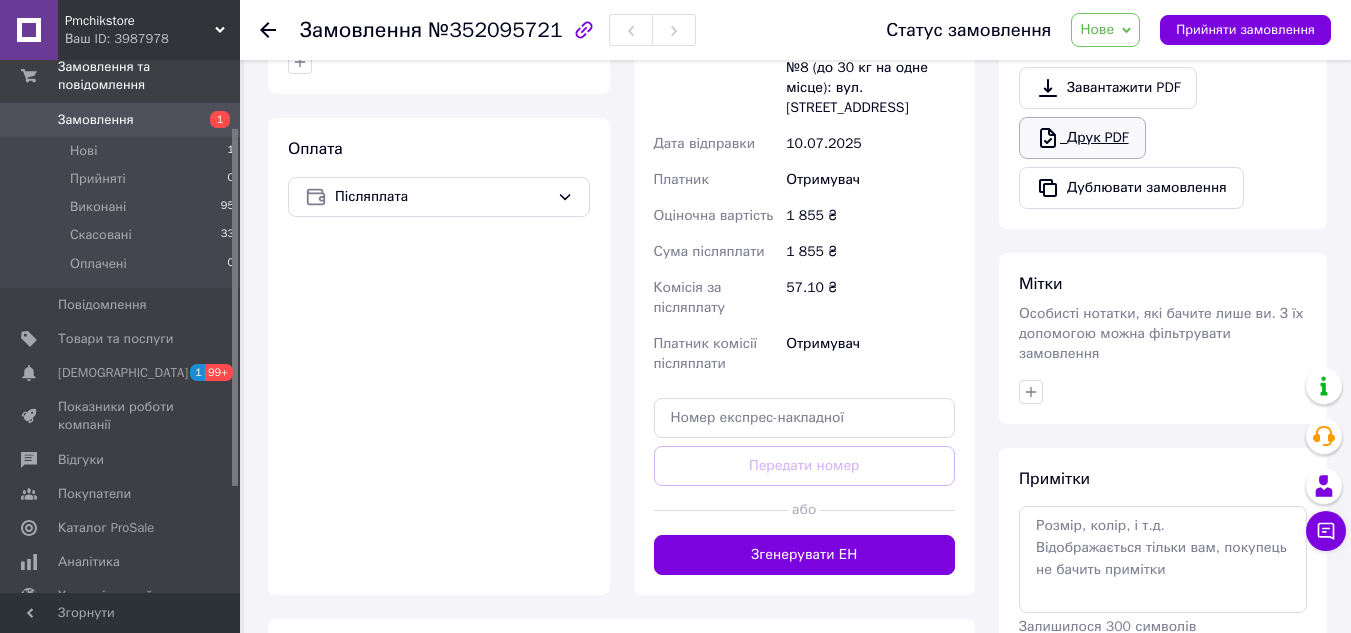 click 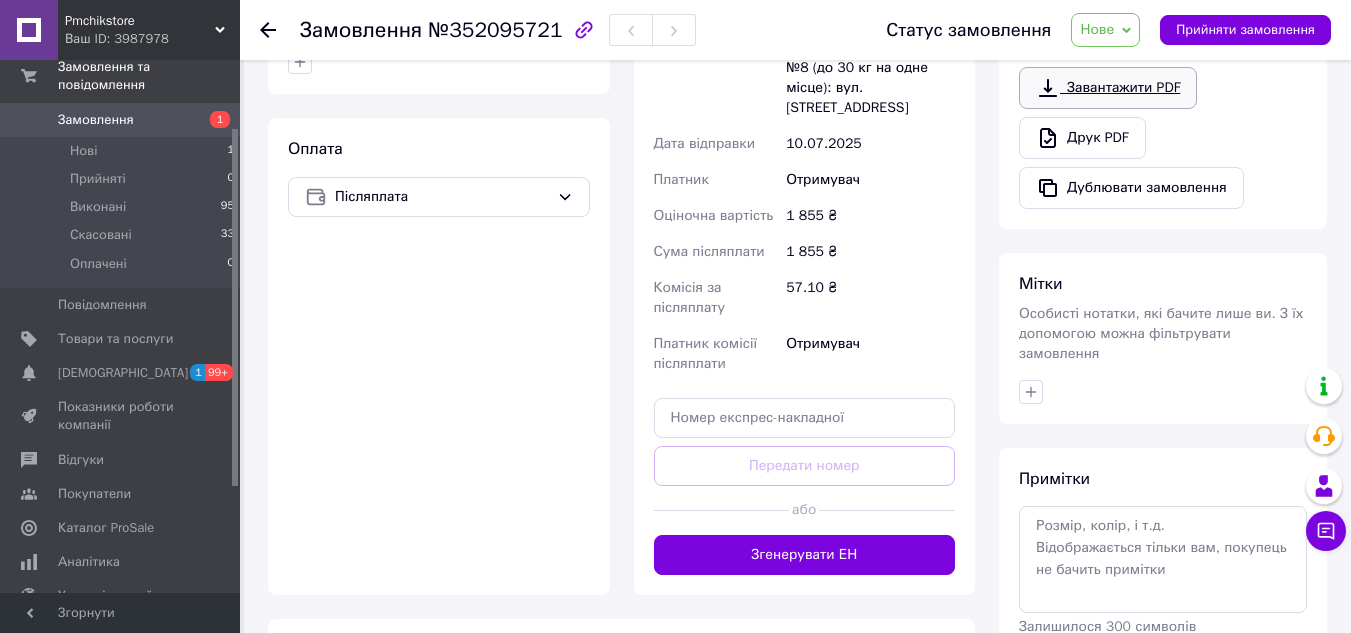 click on "Завантажити PDF" at bounding box center [1108, 88] 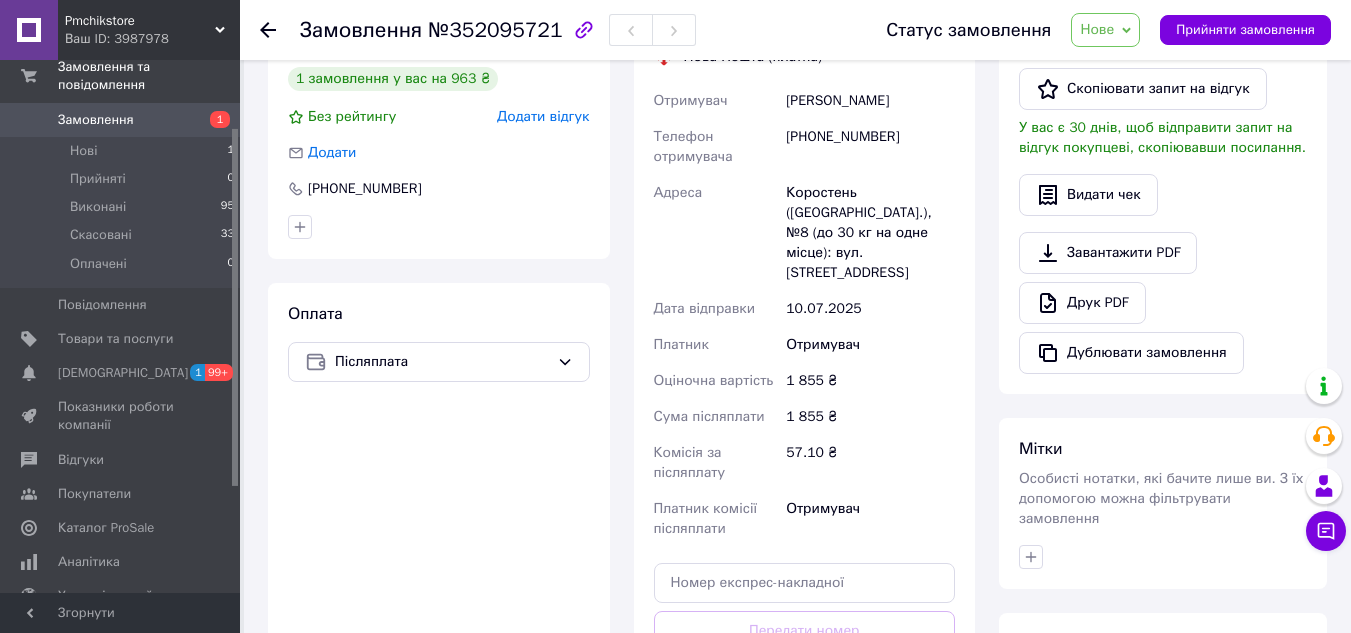 scroll, scrollTop: 400, scrollLeft: 0, axis: vertical 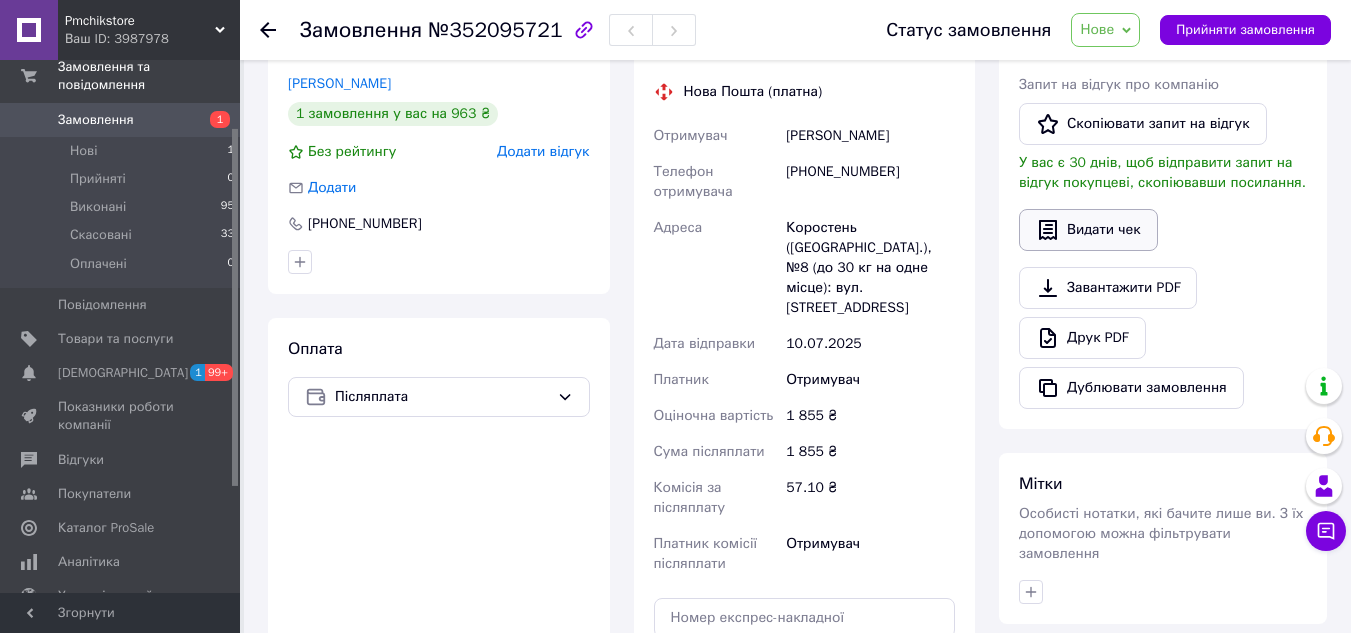 click on "Видати чек" at bounding box center [1088, 230] 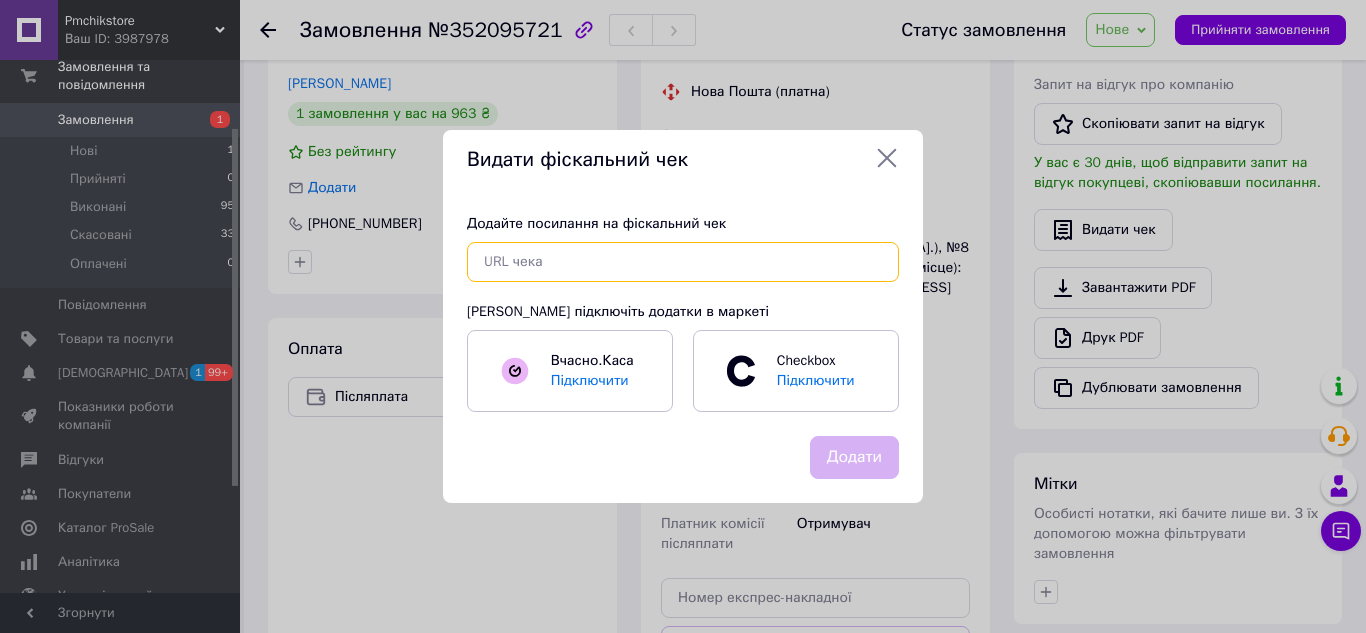 click at bounding box center [683, 262] 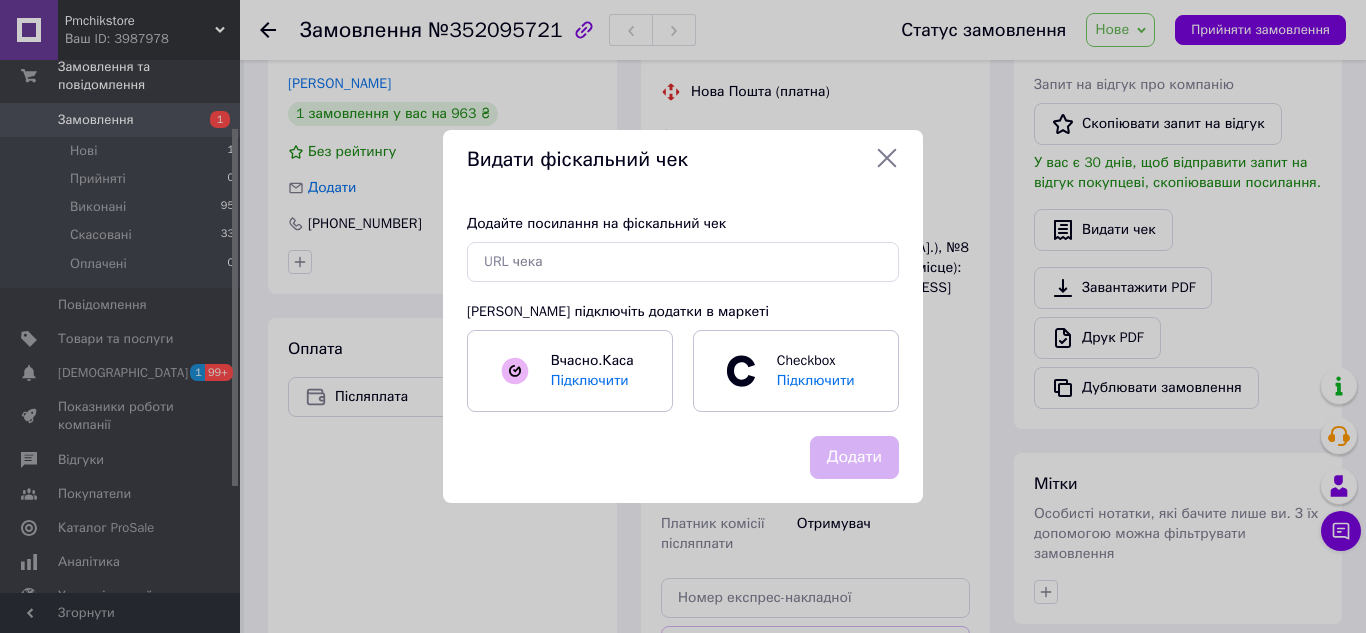 click 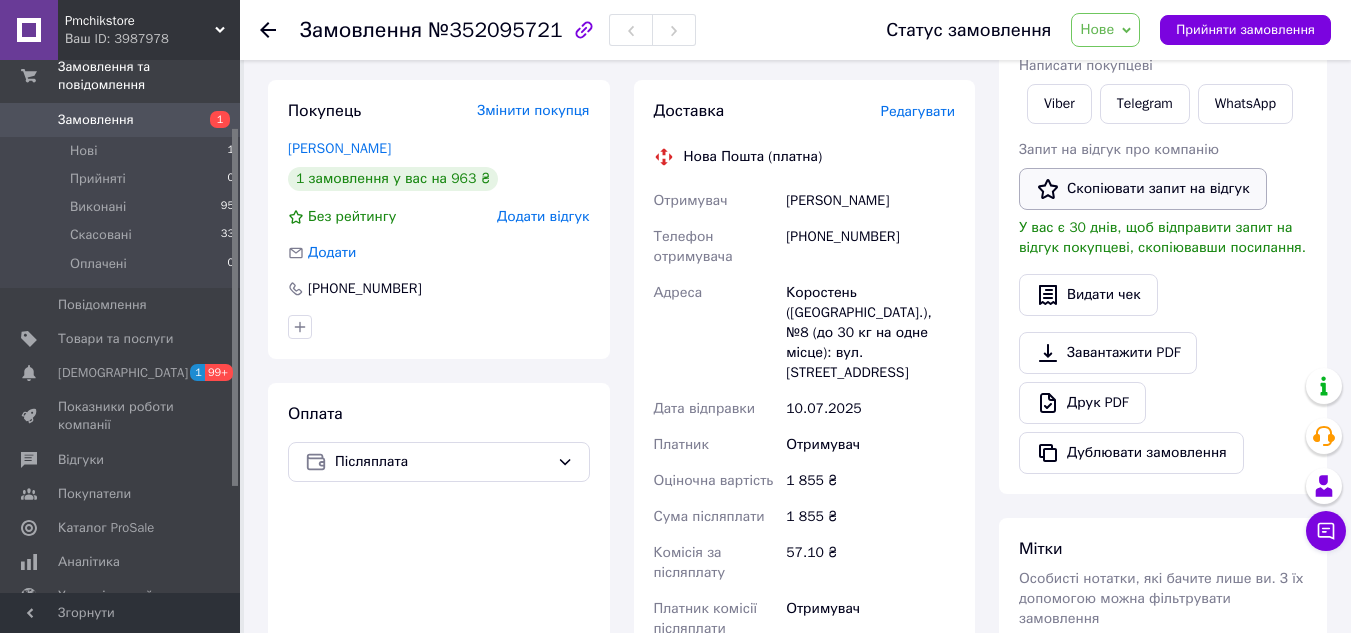 scroll, scrollTop: 300, scrollLeft: 0, axis: vertical 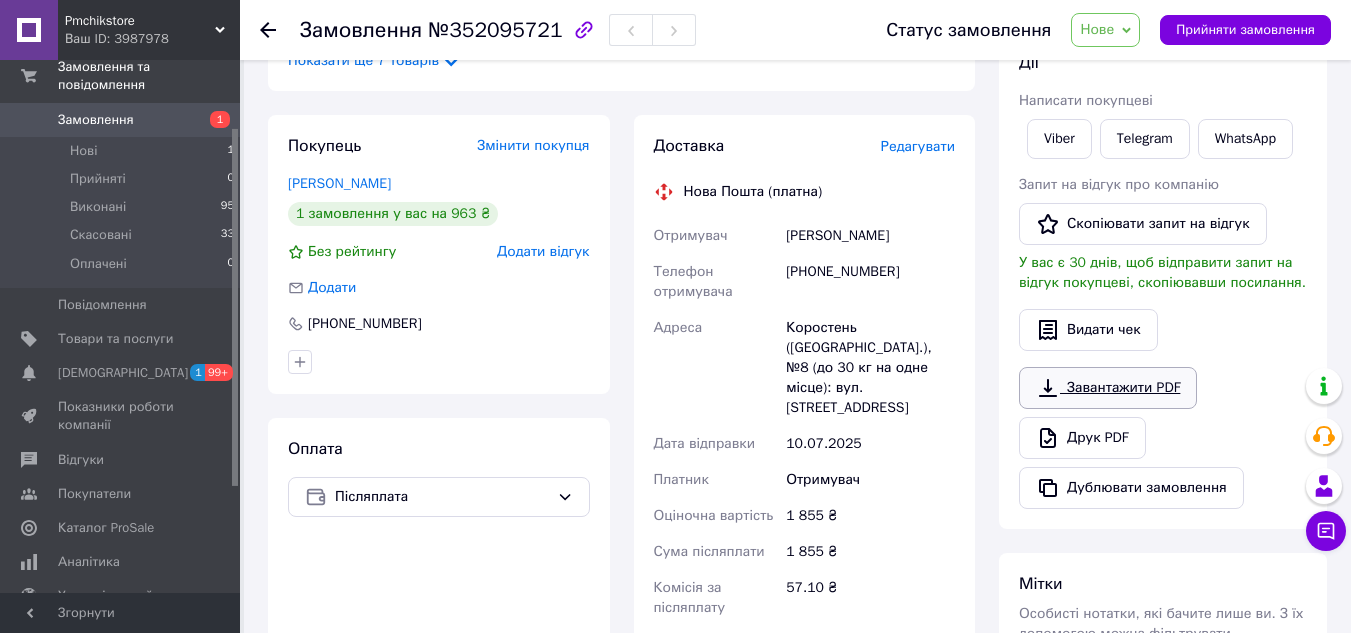 click on "Завантажити PDF" at bounding box center [1108, 388] 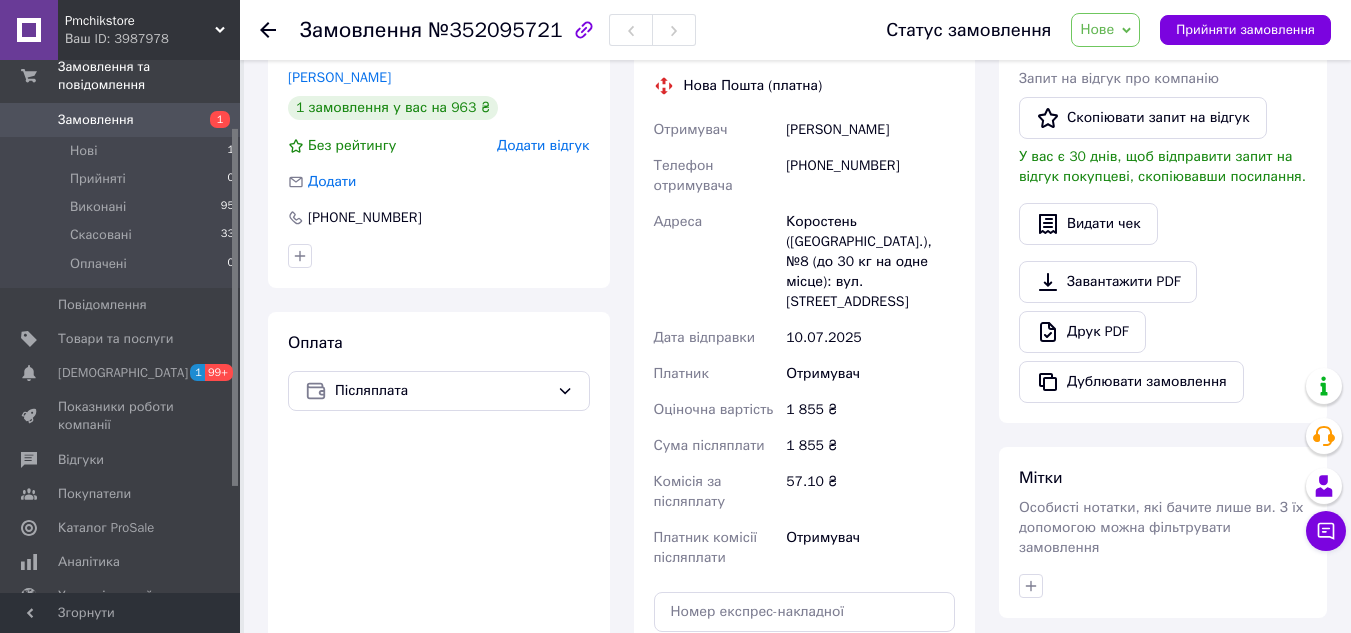 scroll, scrollTop: 700, scrollLeft: 0, axis: vertical 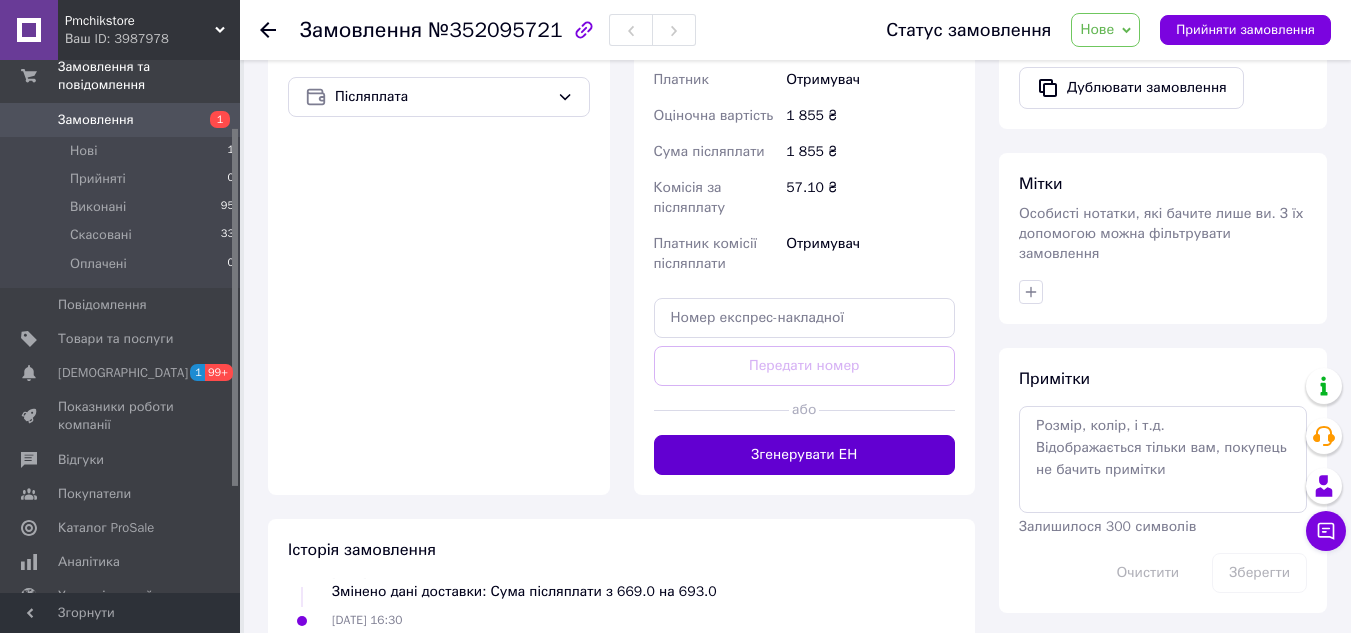 click on "Згенерувати ЕН" at bounding box center [805, 455] 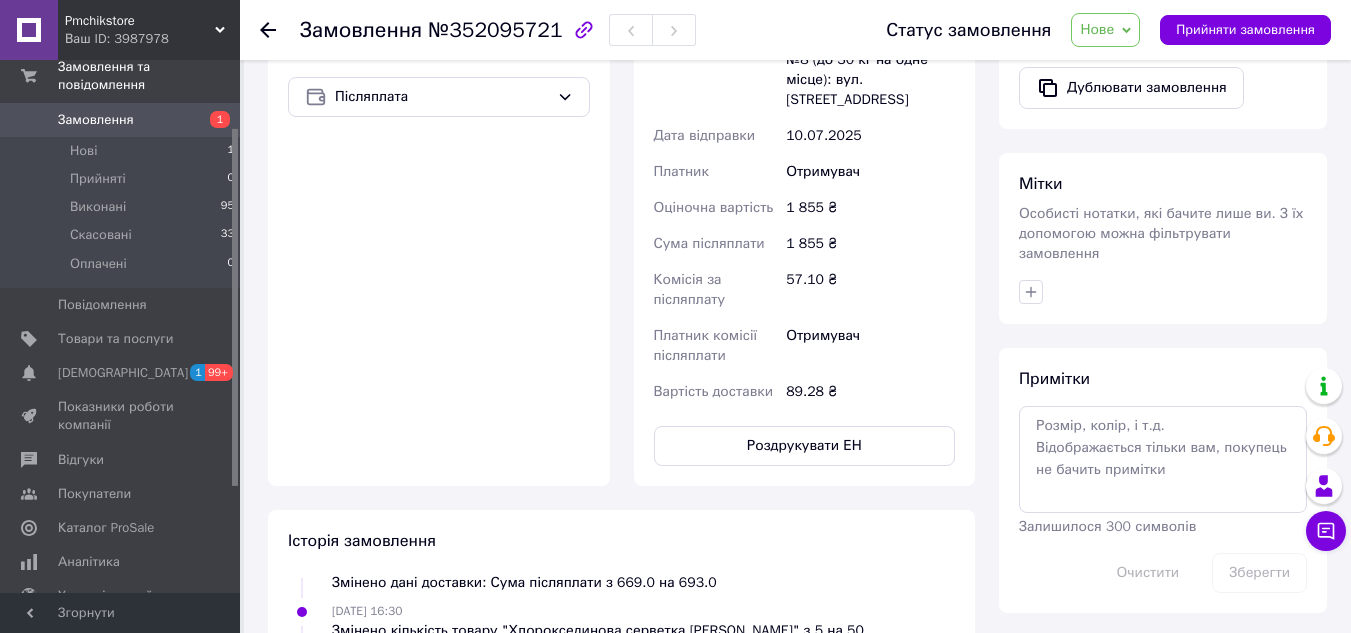 scroll, scrollTop: 276, scrollLeft: 0, axis: vertical 